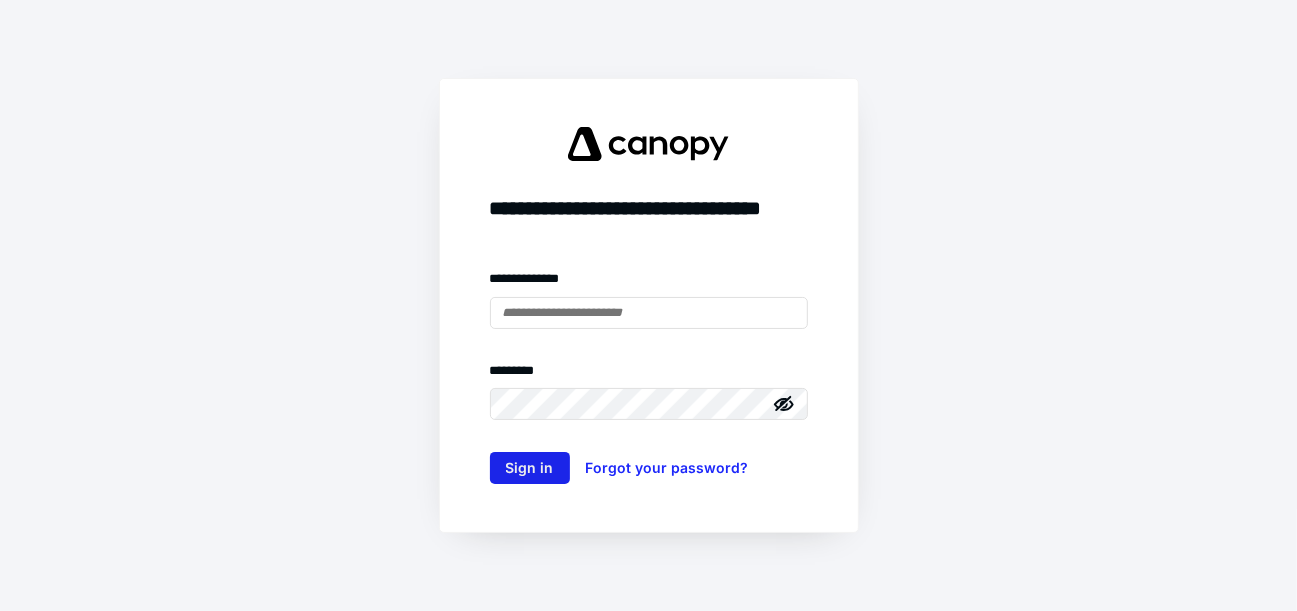 scroll, scrollTop: 0, scrollLeft: 0, axis: both 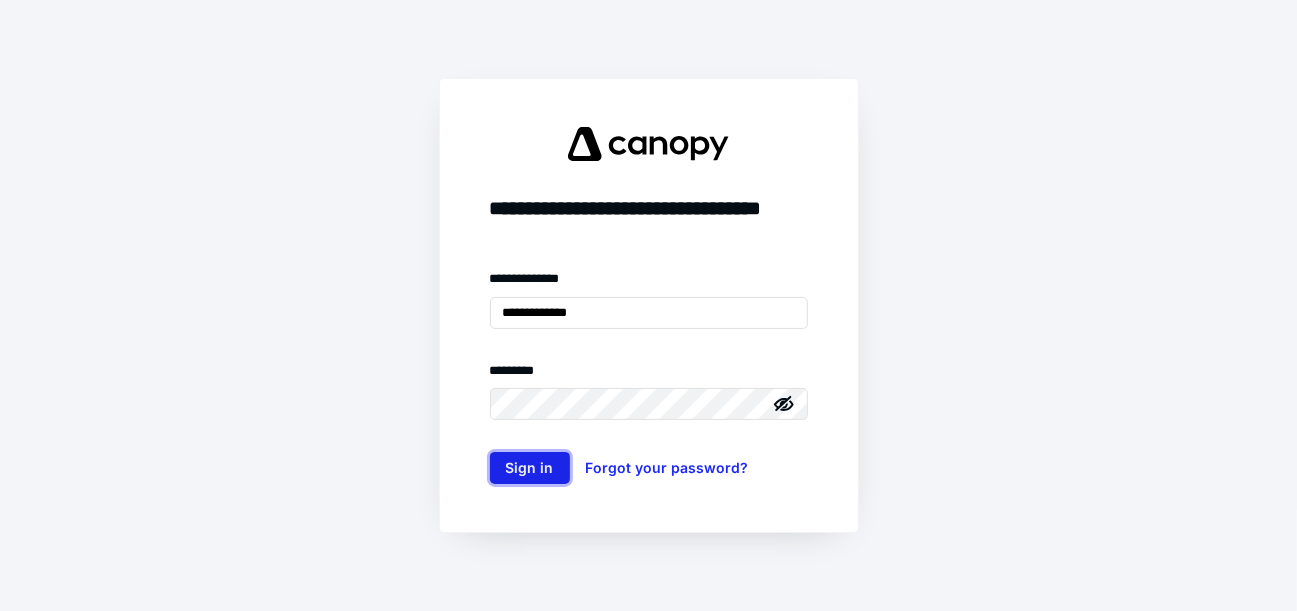 click on "Sign in" at bounding box center [530, 468] 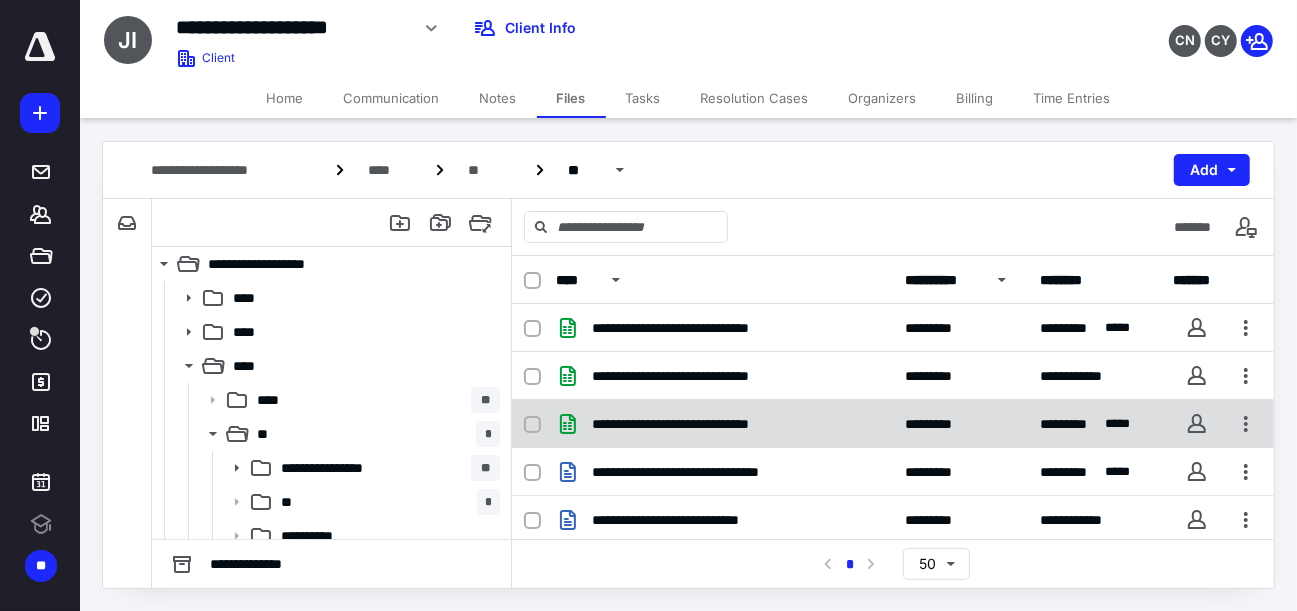 scroll, scrollTop: 0, scrollLeft: 0, axis: both 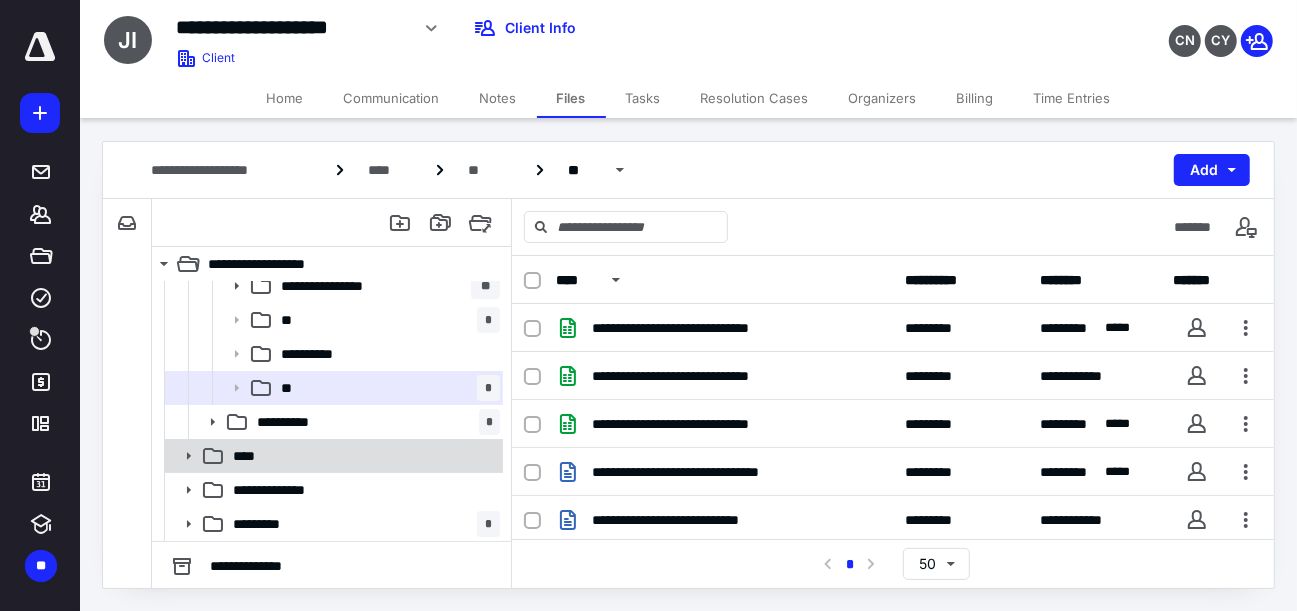 click on "****" at bounding box center (362, 456) 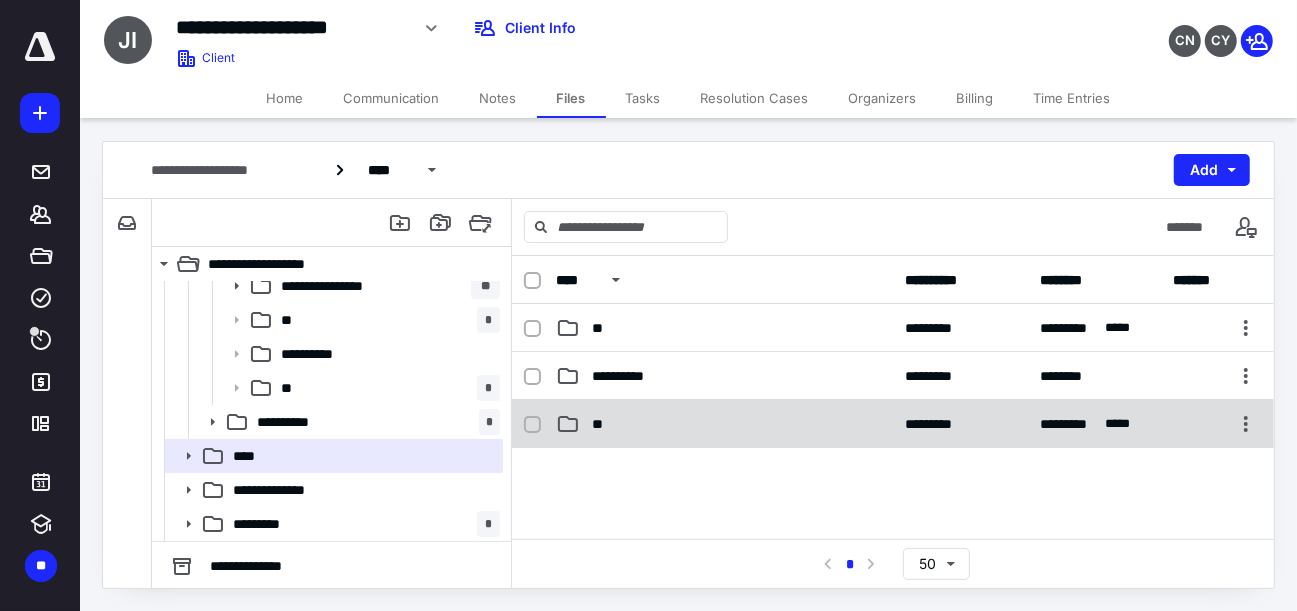 click on "**" at bounding box center [724, 424] 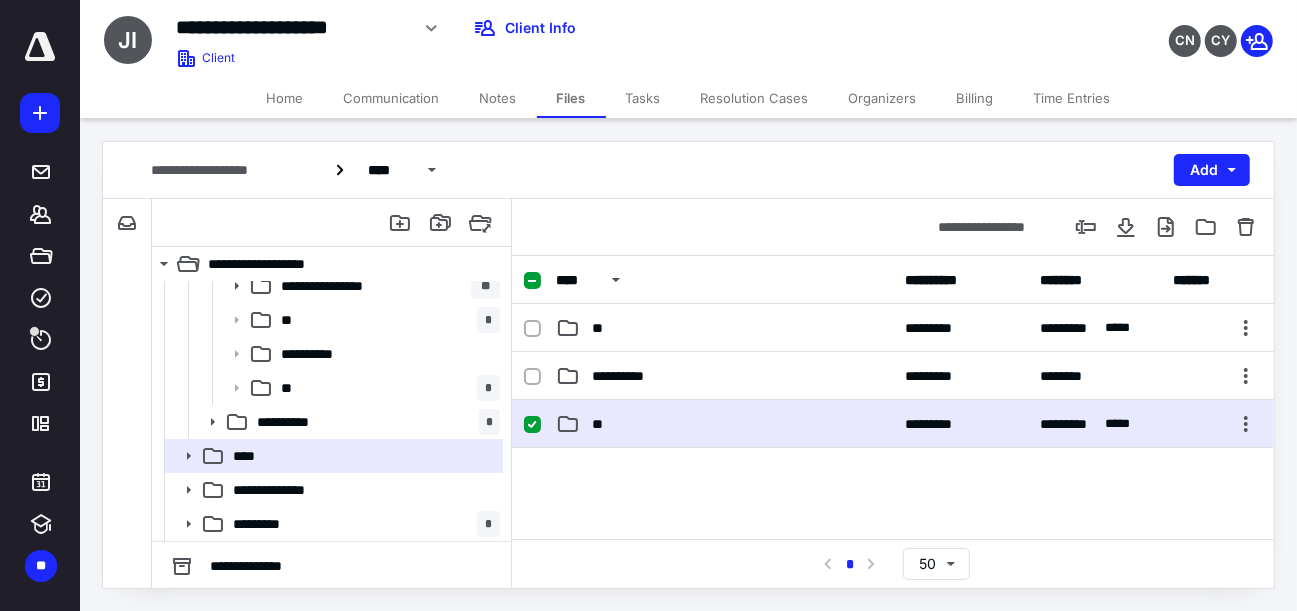click on "**" at bounding box center (724, 424) 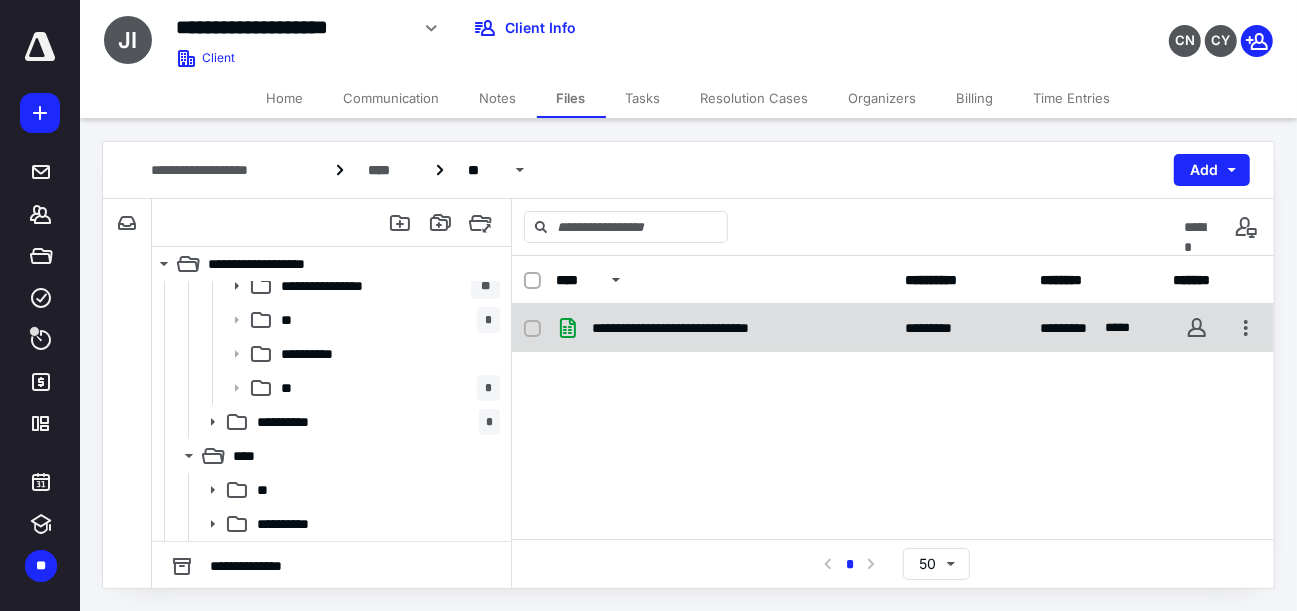 checkbox on "true" 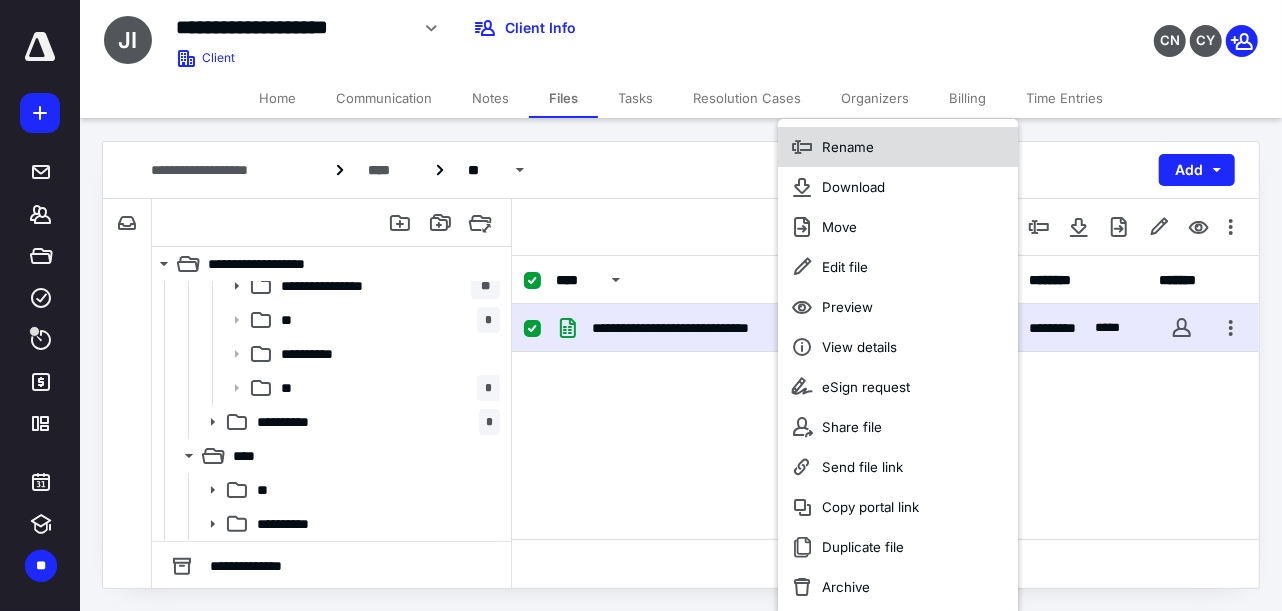 click on "Rename" at bounding box center (848, 147) 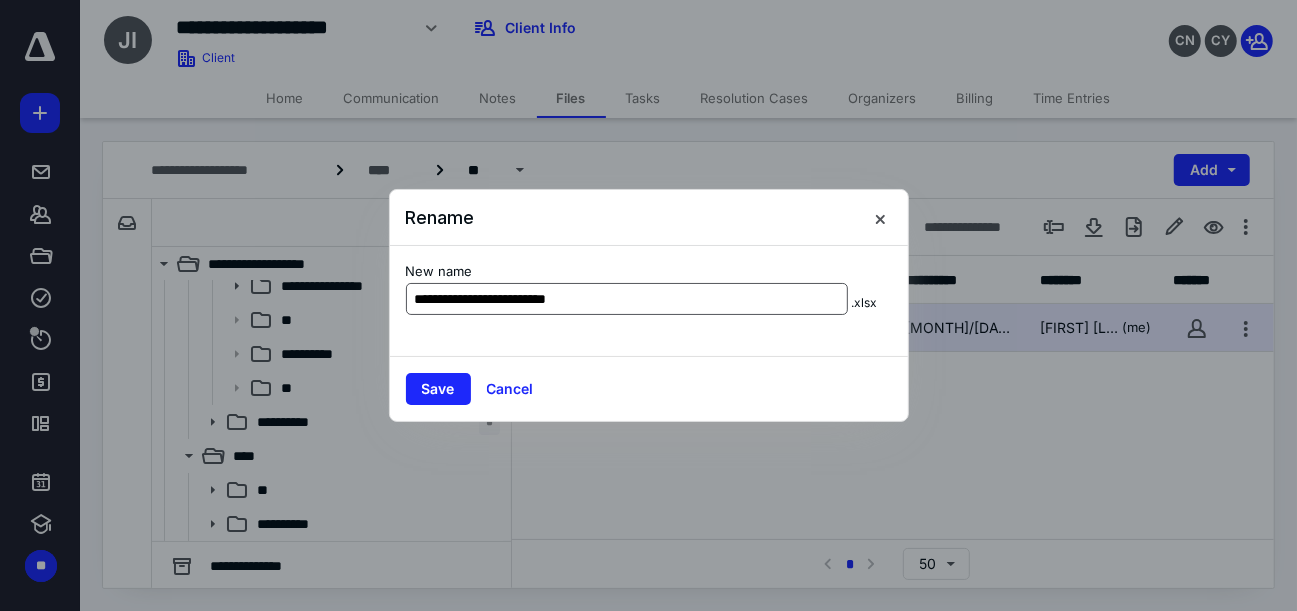 click on "**********" at bounding box center (627, 299) 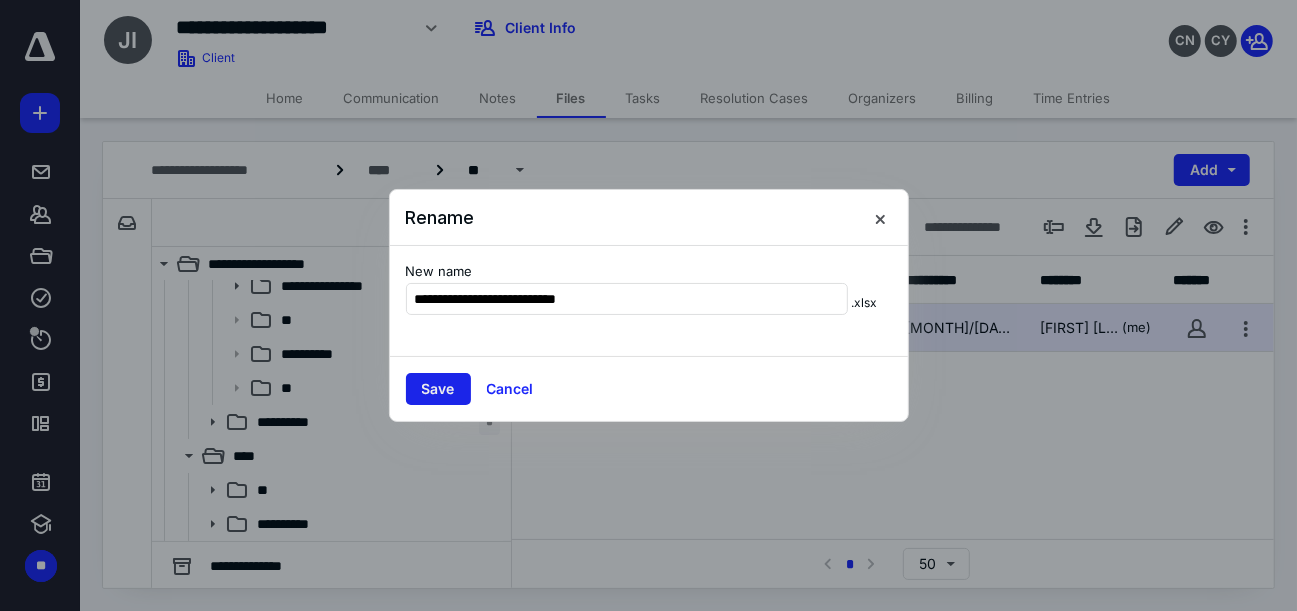 type on "**********" 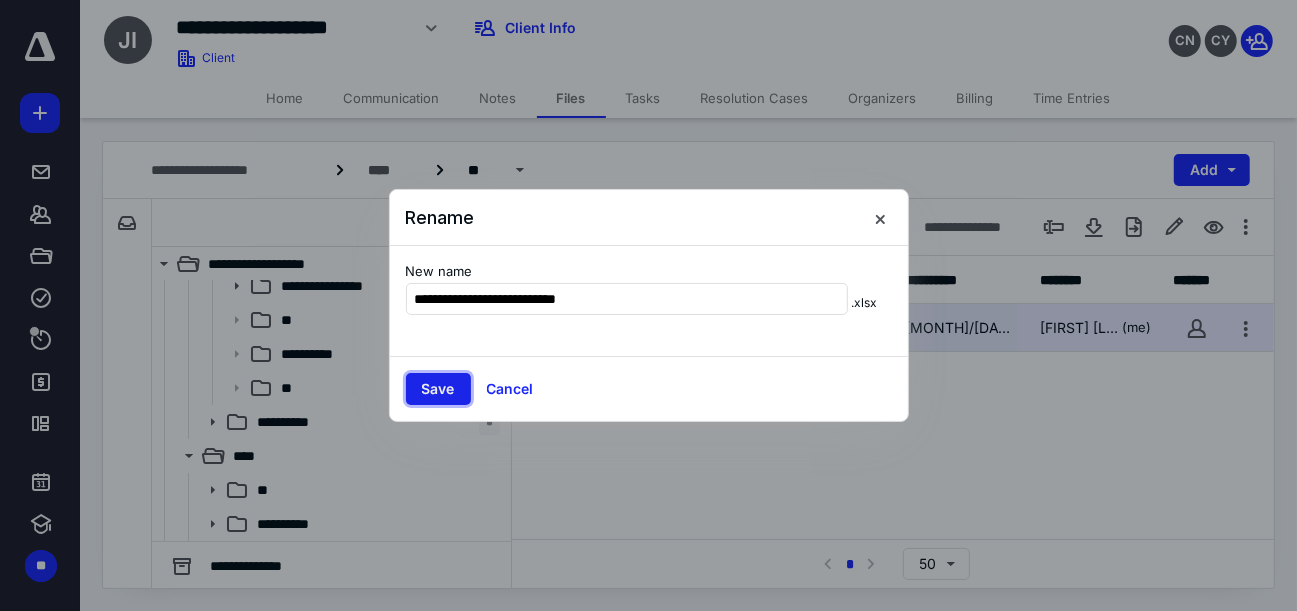 click on "Save" at bounding box center [438, 389] 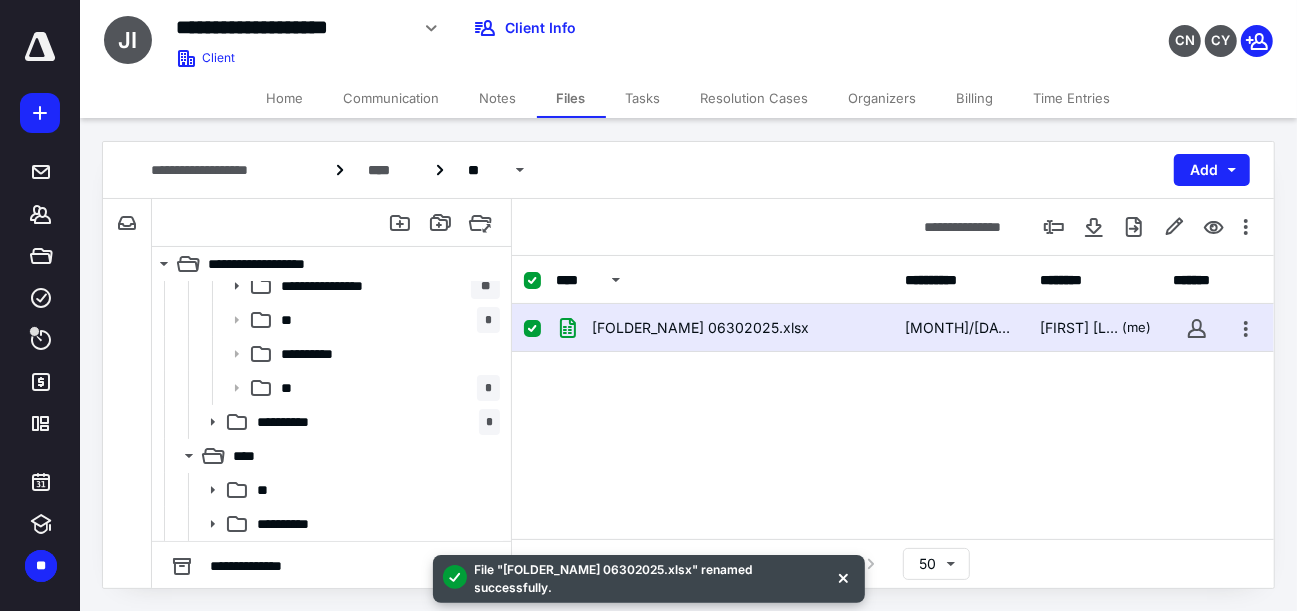 click on "[FOLDER_NAME] 06302025.xlsx [MONTH]/[DAY]/[YEAR] [FIRST] [LAST]  (me)" at bounding box center [893, 328] 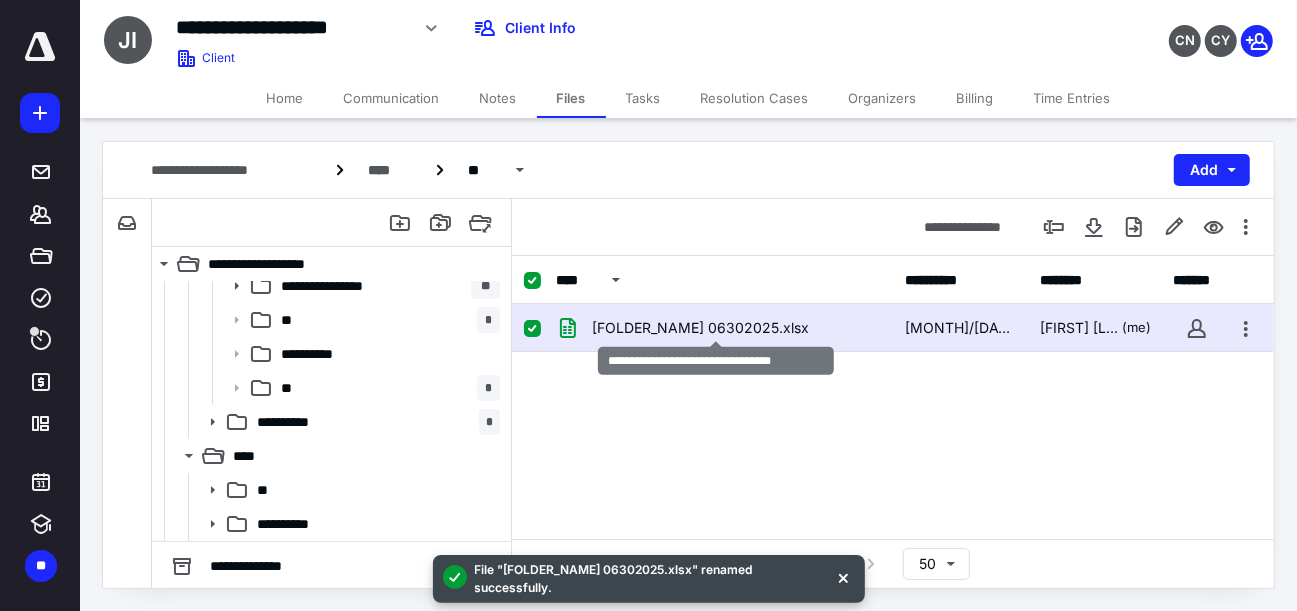 click on "[FOLDER_NAME] 06302025.xlsx" at bounding box center [700, 328] 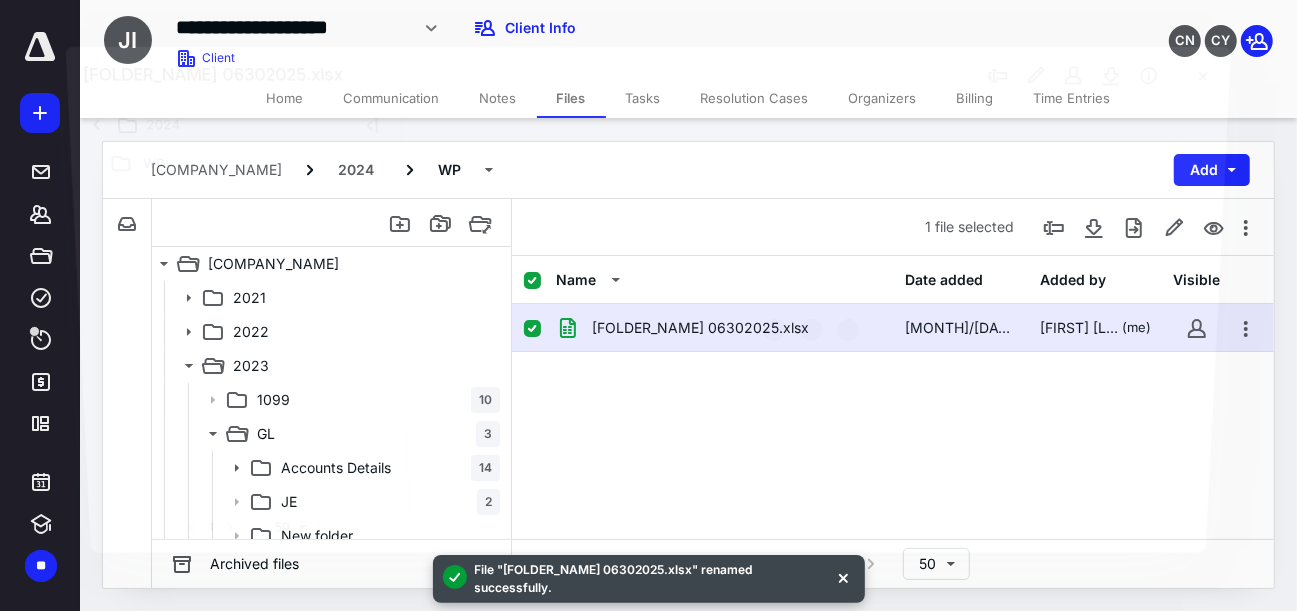 scroll, scrollTop: 182, scrollLeft: 0, axis: vertical 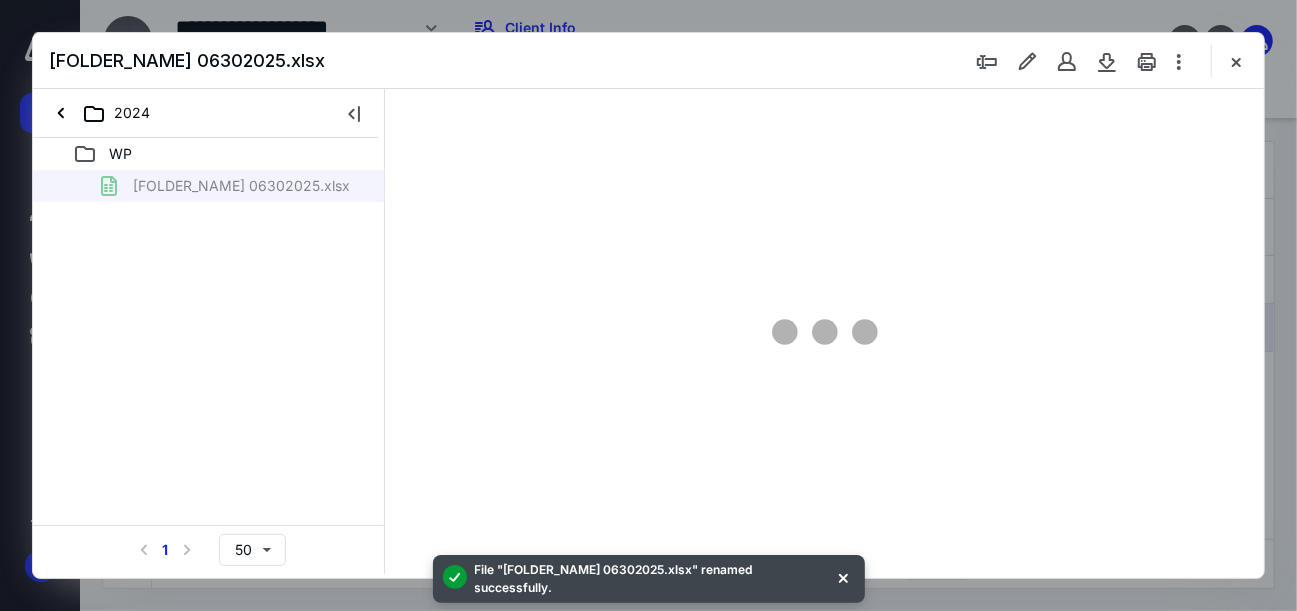 type on "36" 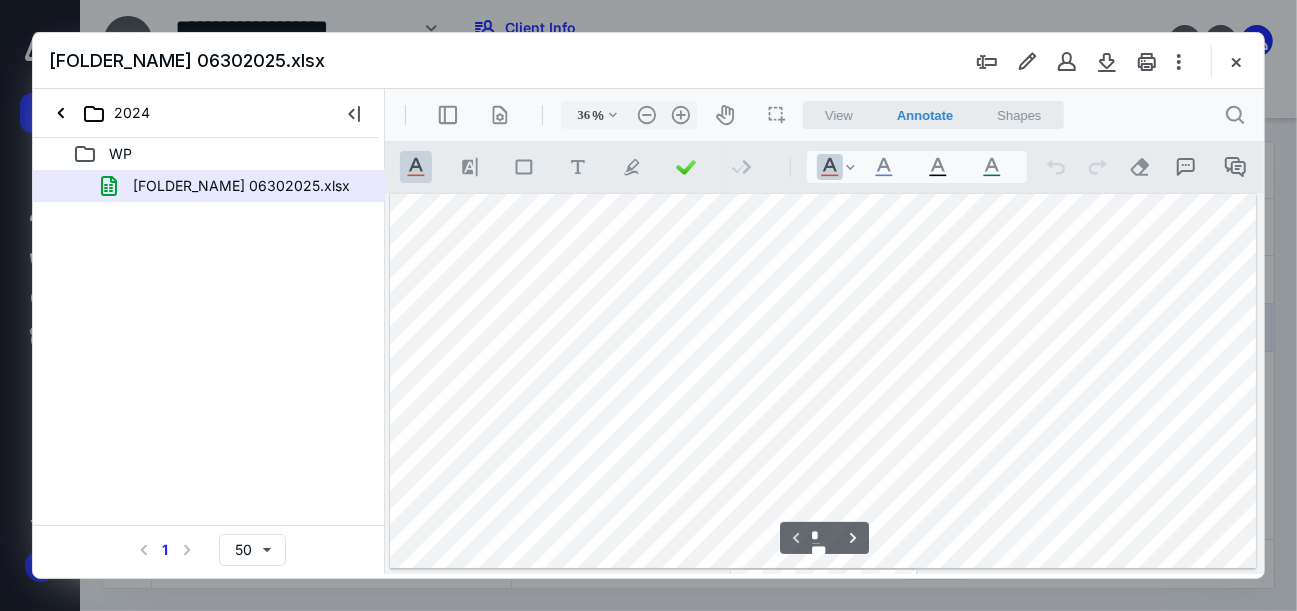 scroll, scrollTop: 0, scrollLeft: 0, axis: both 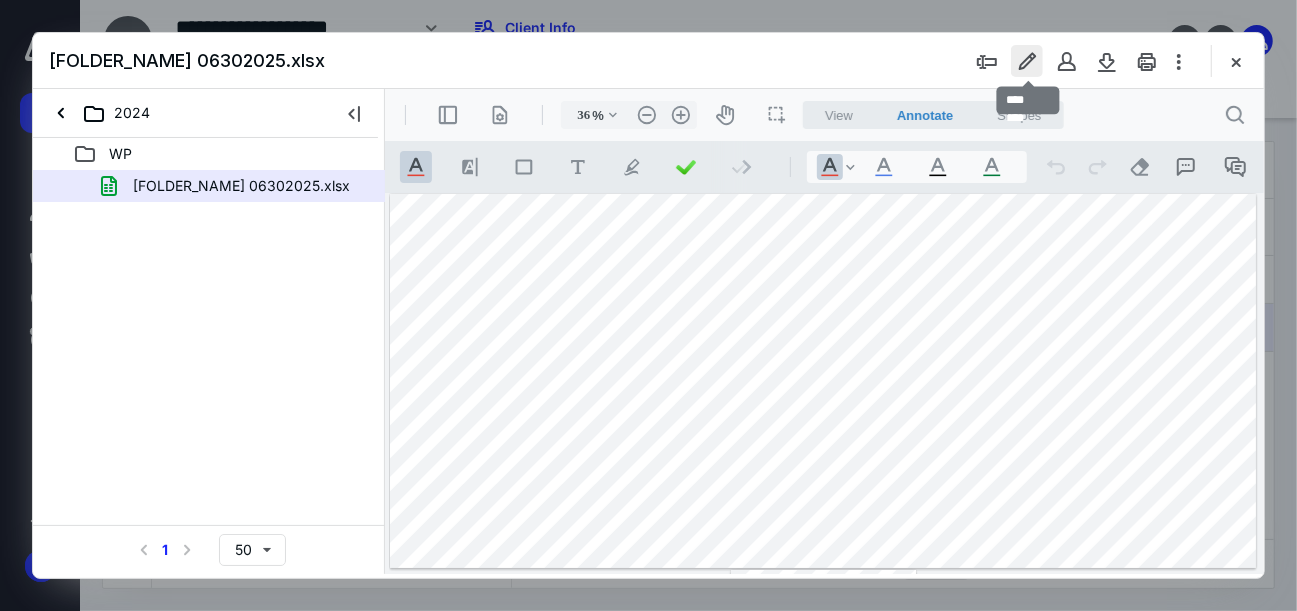 click at bounding box center [1027, 61] 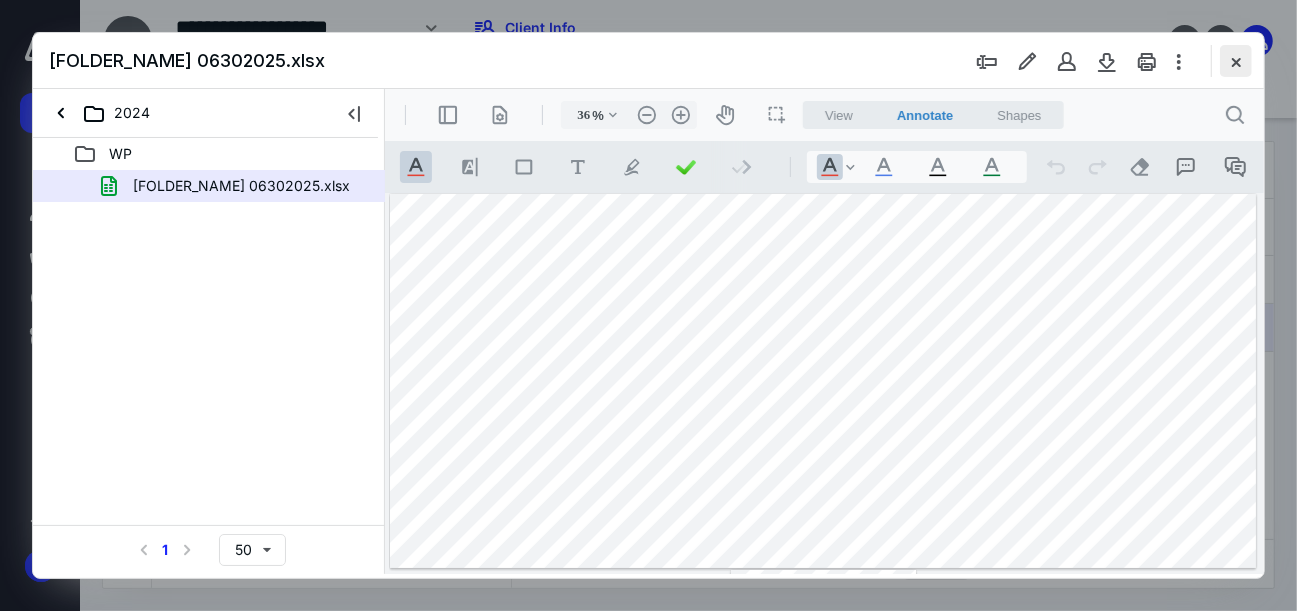 click at bounding box center (1236, 61) 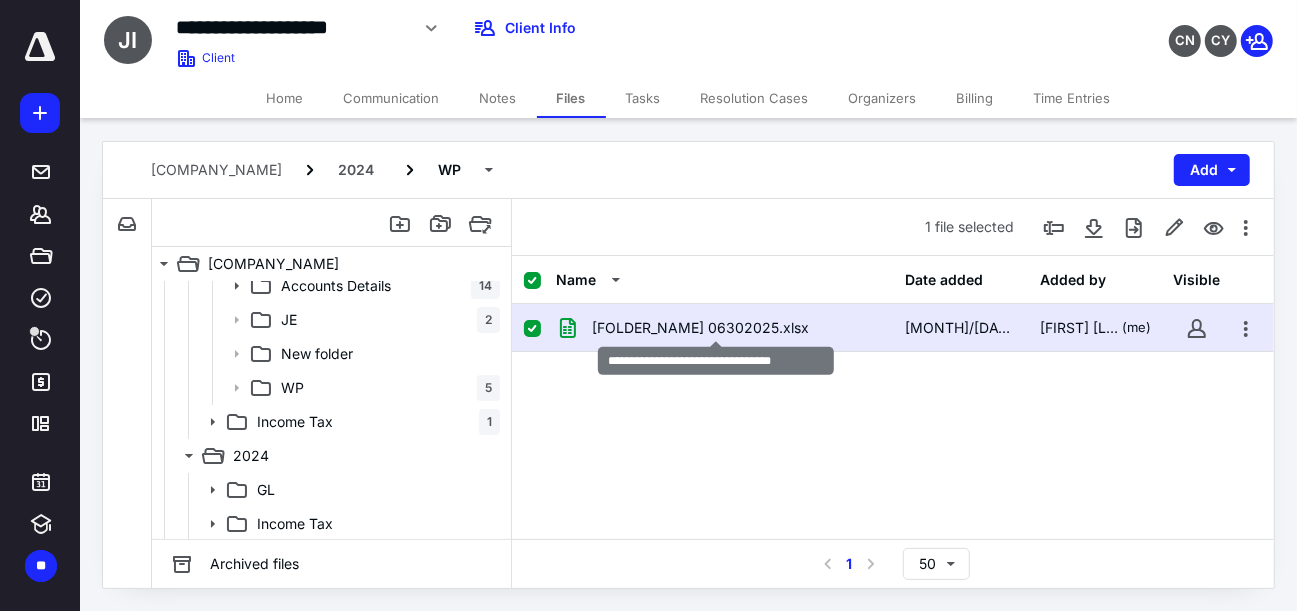 click on "[FOLDER_NAME] 06302025.xlsx" at bounding box center (700, 328) 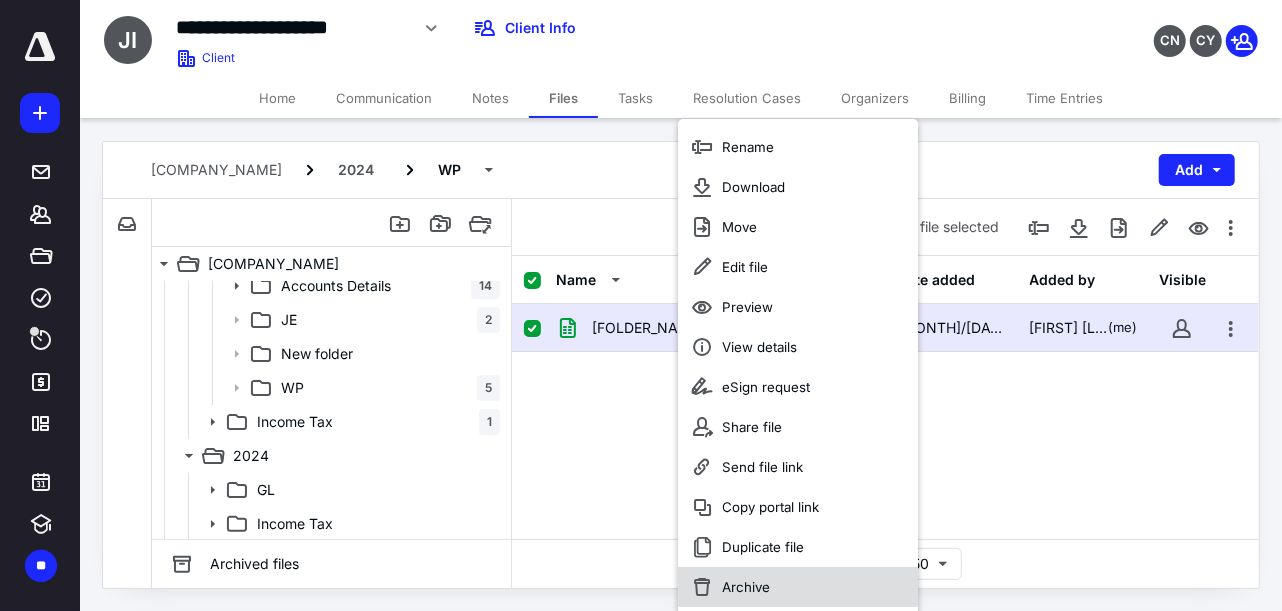click on "Archive" at bounding box center [798, 587] 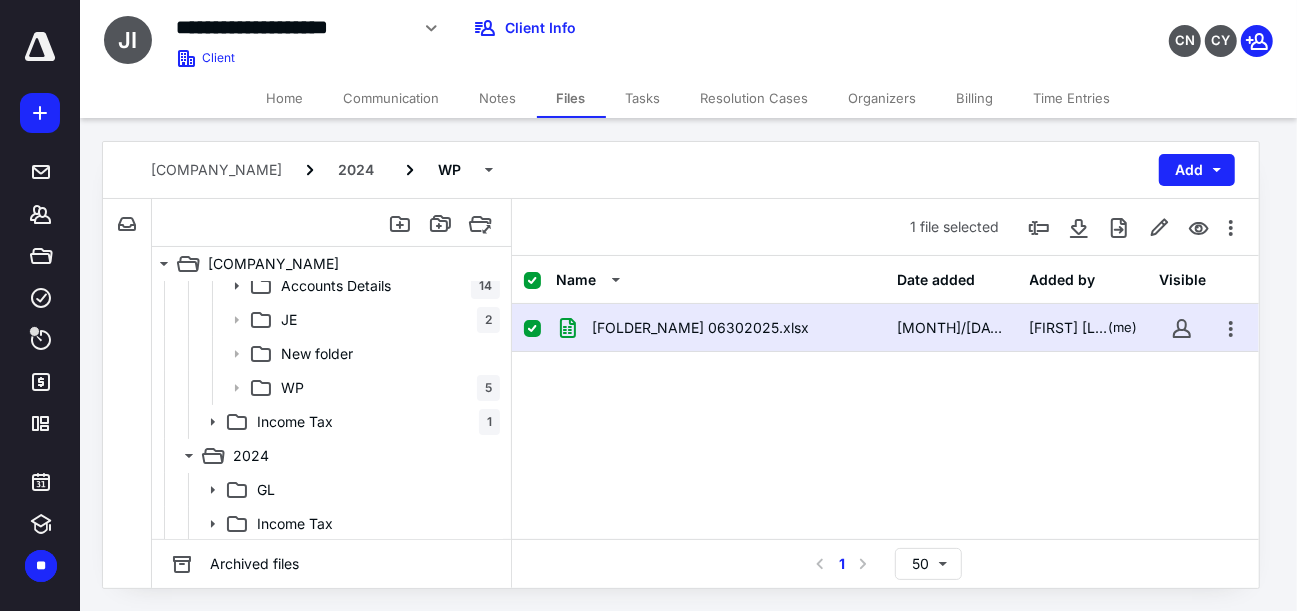 checkbox on "false" 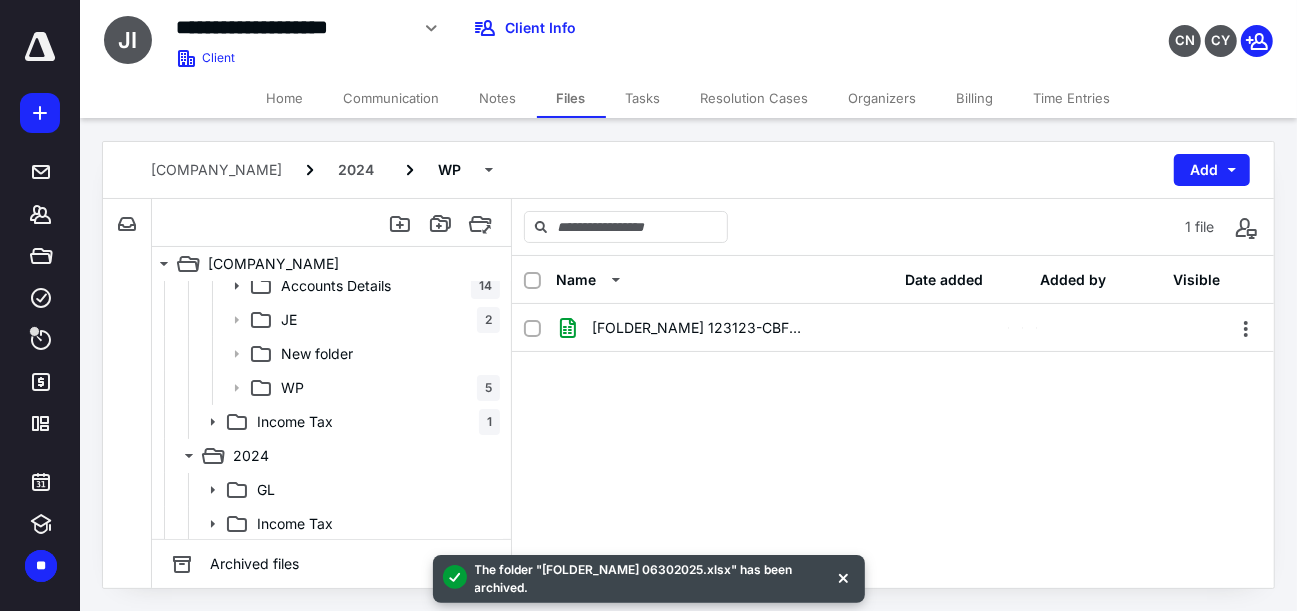 click on "[FOLDER_NAME] 123123-CBFTRG9WJV.xlsx" at bounding box center (893, 454) 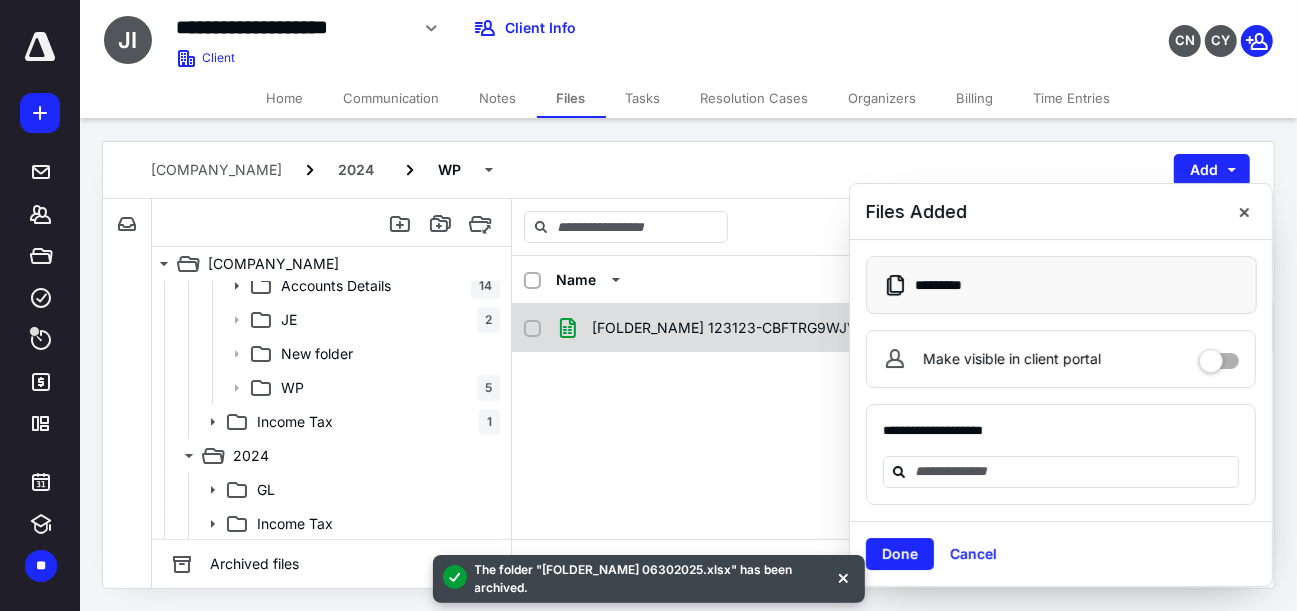 checkbox on "true" 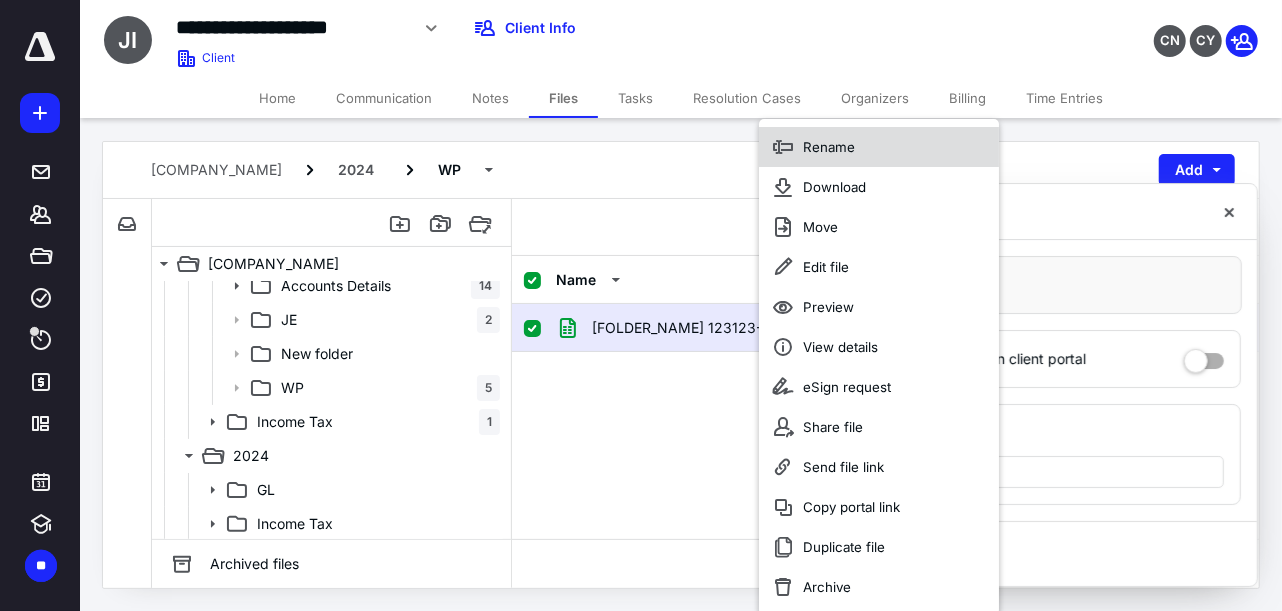 click on "Rename" at bounding box center [879, 147] 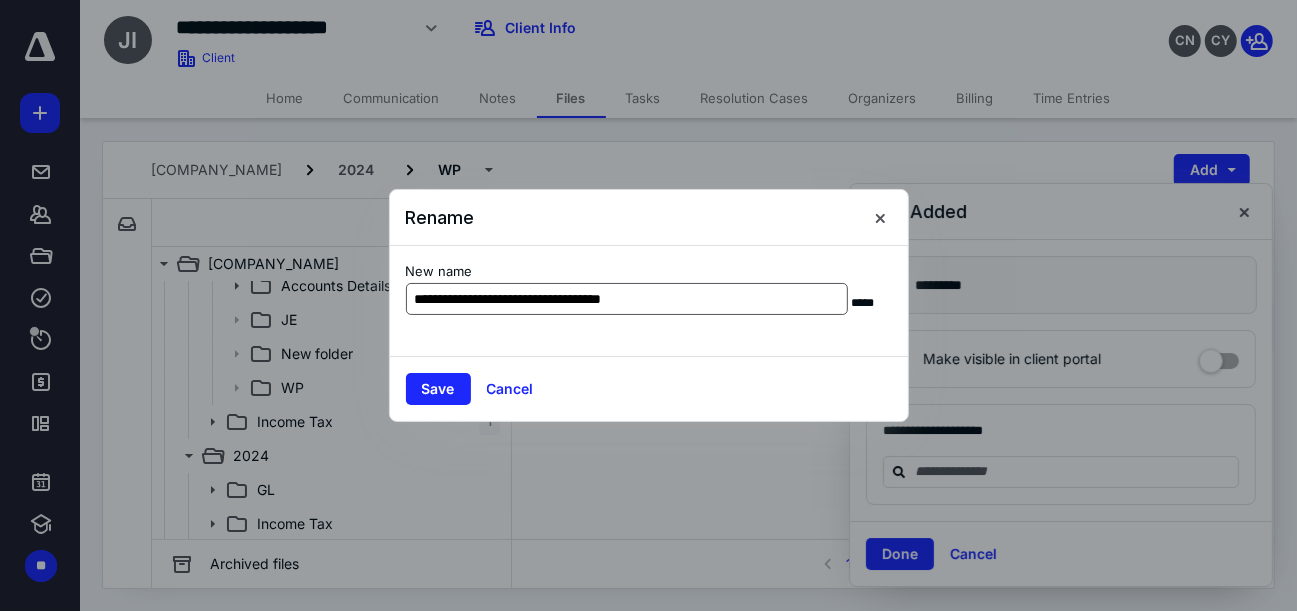 click on "**********" at bounding box center [627, 299] 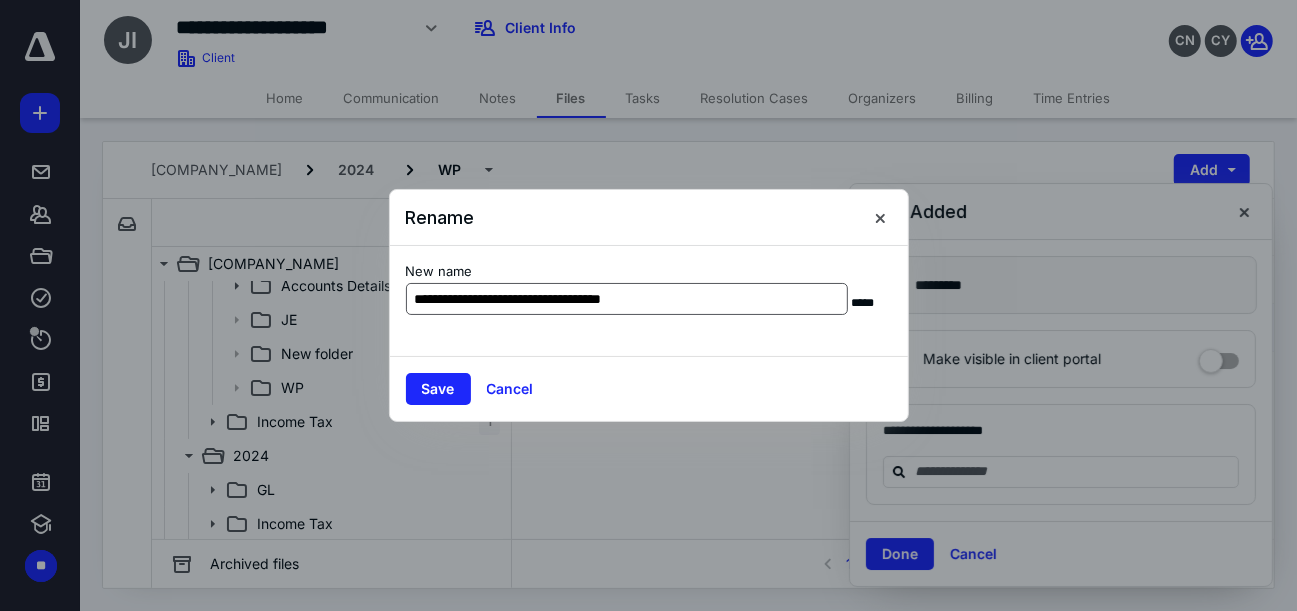 drag, startPoint x: 712, startPoint y: 296, endPoint x: 566, endPoint y: 301, distance: 146.08559 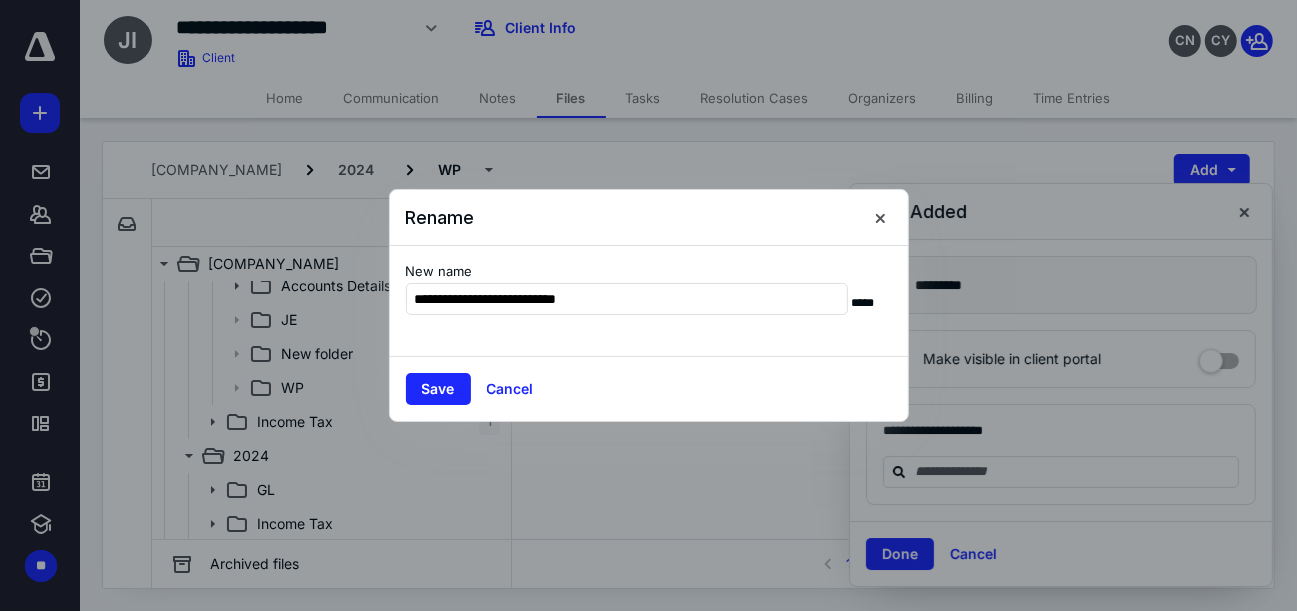 type on "**********" 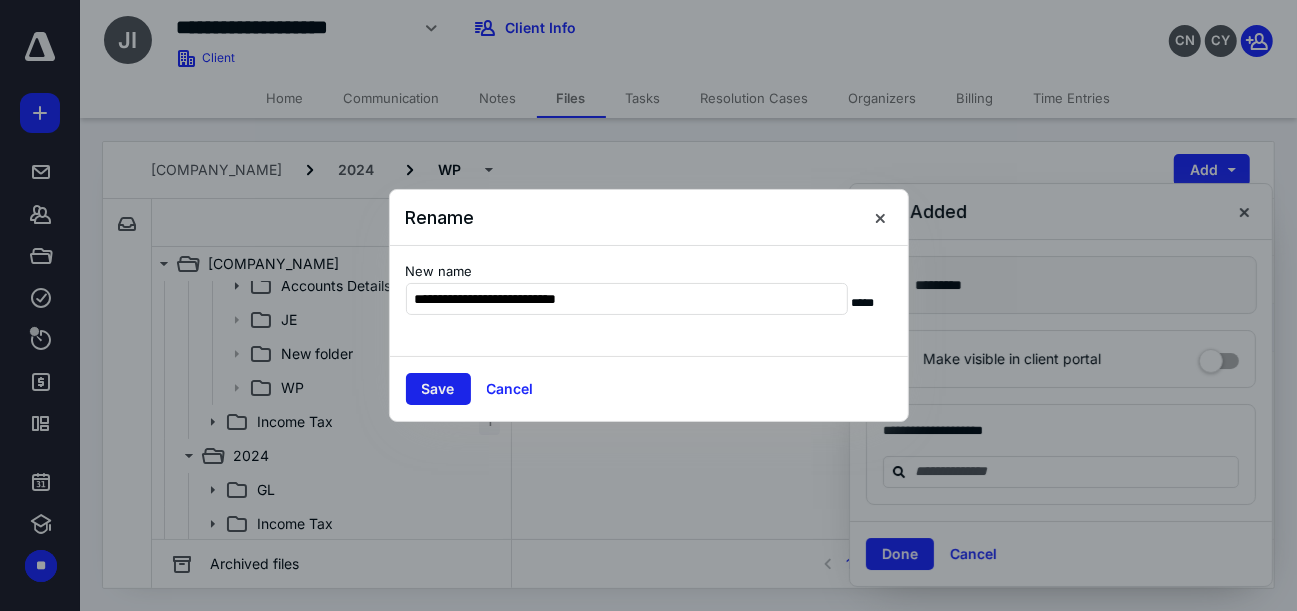 click on "Save" at bounding box center [438, 389] 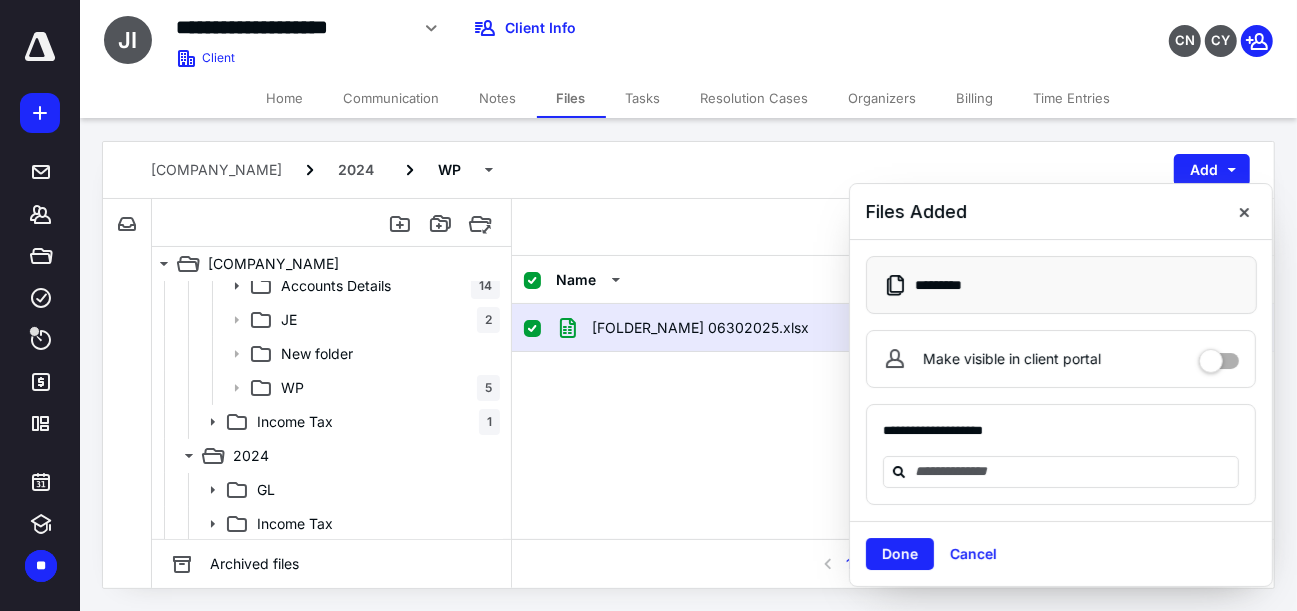 click on "[FOLDER_NAME] 06302025.xlsx [MONTH]/[DAY]/[YEAR] [FIRST] [LAST]  (me)" at bounding box center [893, 454] 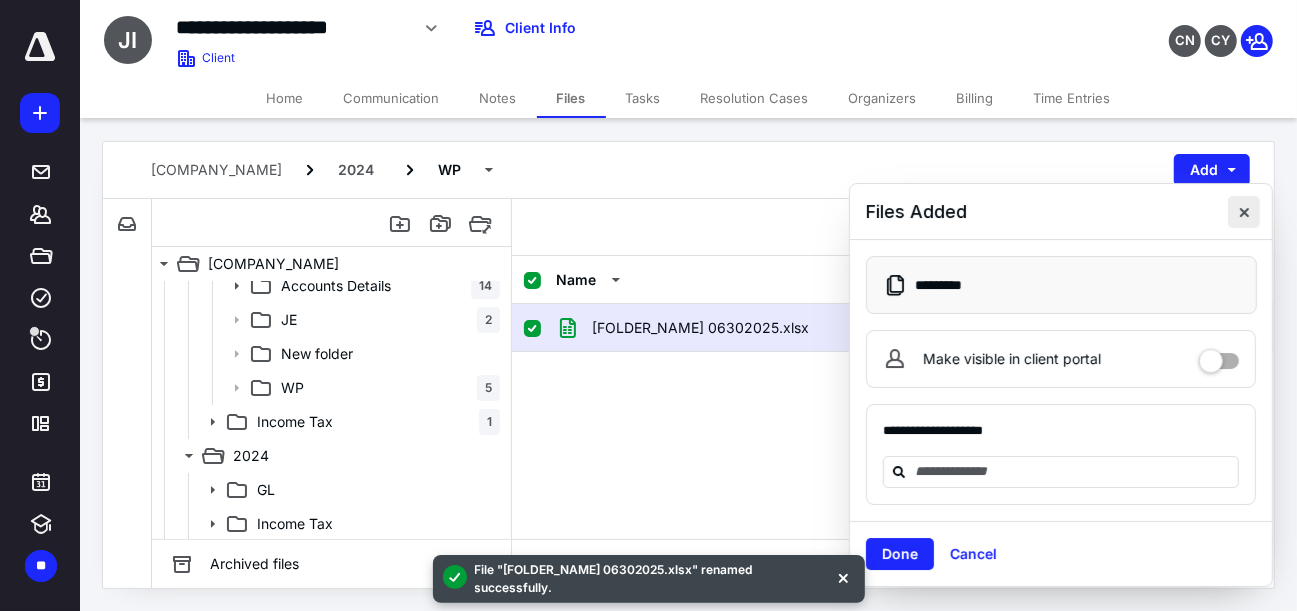 click at bounding box center [1244, 212] 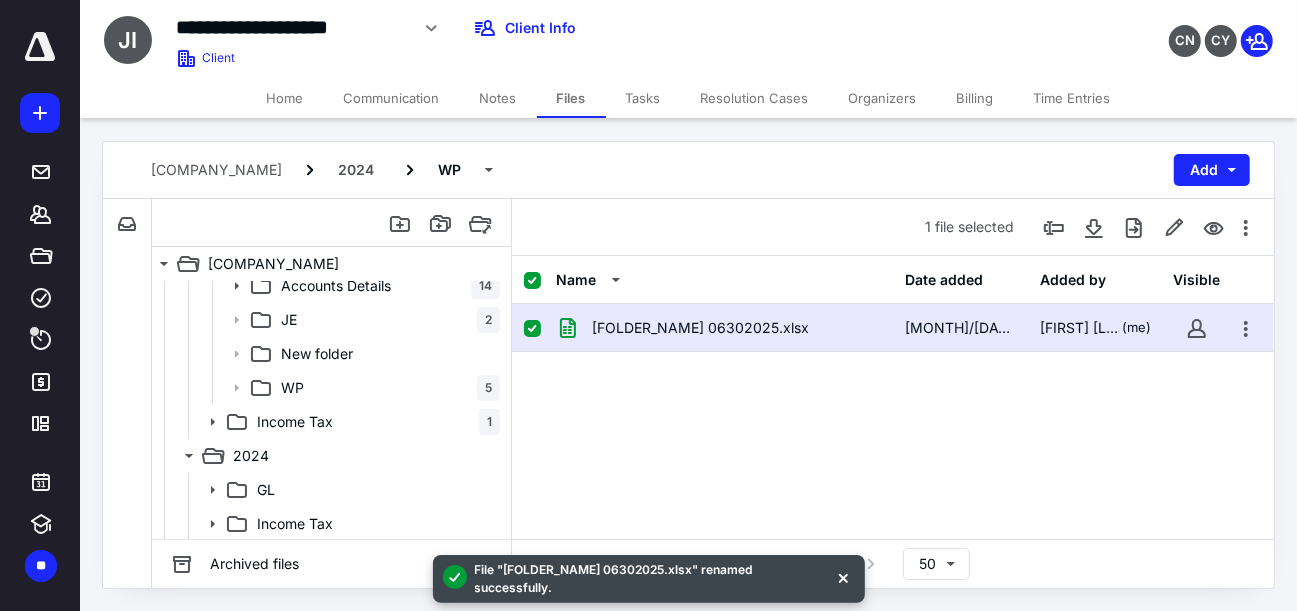 click on "[FOLDER_NAME] 06302025.xlsx [MONTH]/[DAY]/[YEAR] [FIRST] [LAST]  (me)" at bounding box center (893, 454) 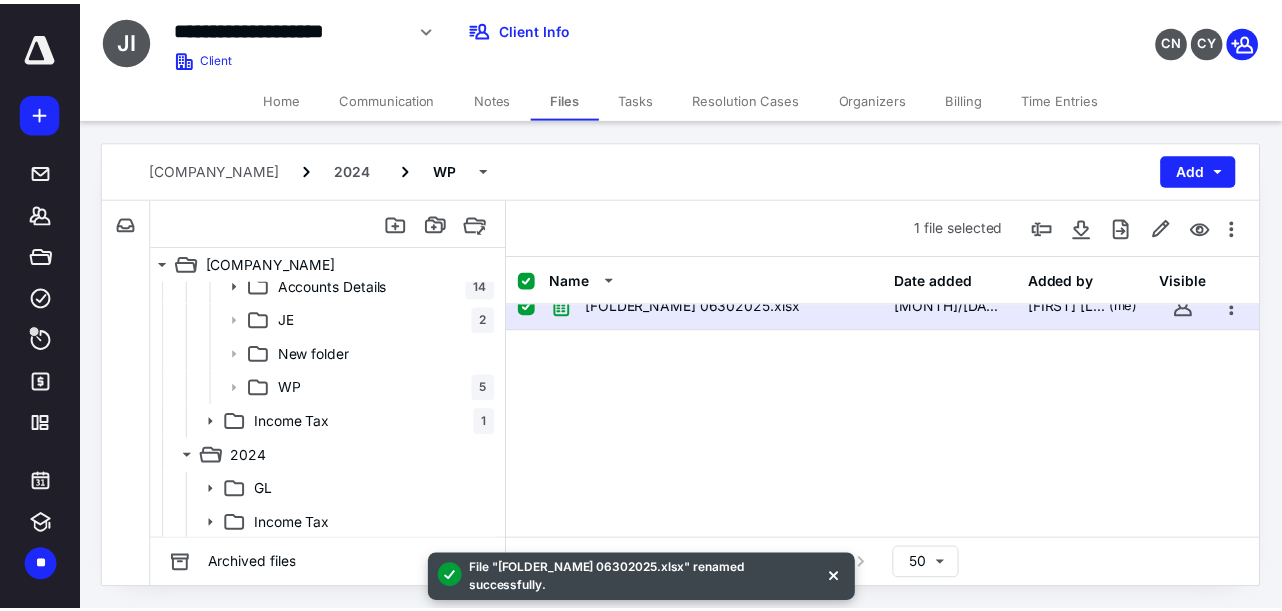 scroll, scrollTop: 0, scrollLeft: 0, axis: both 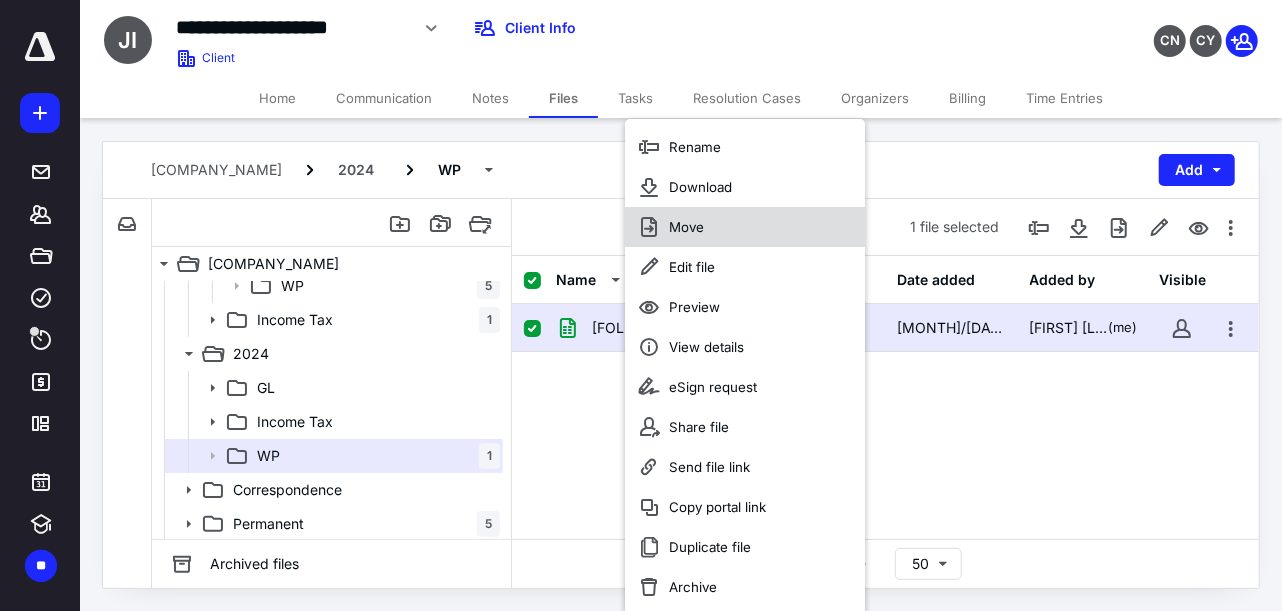 click on "Move" at bounding box center (745, 227) 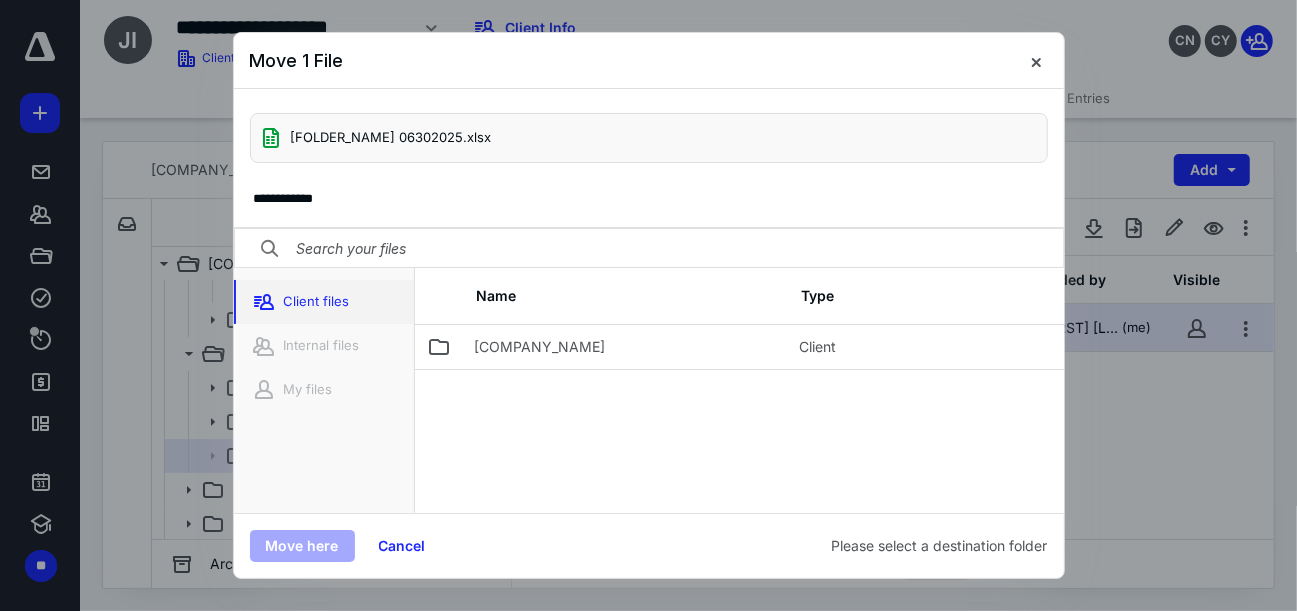 click on "Client files" at bounding box center (324, 302) 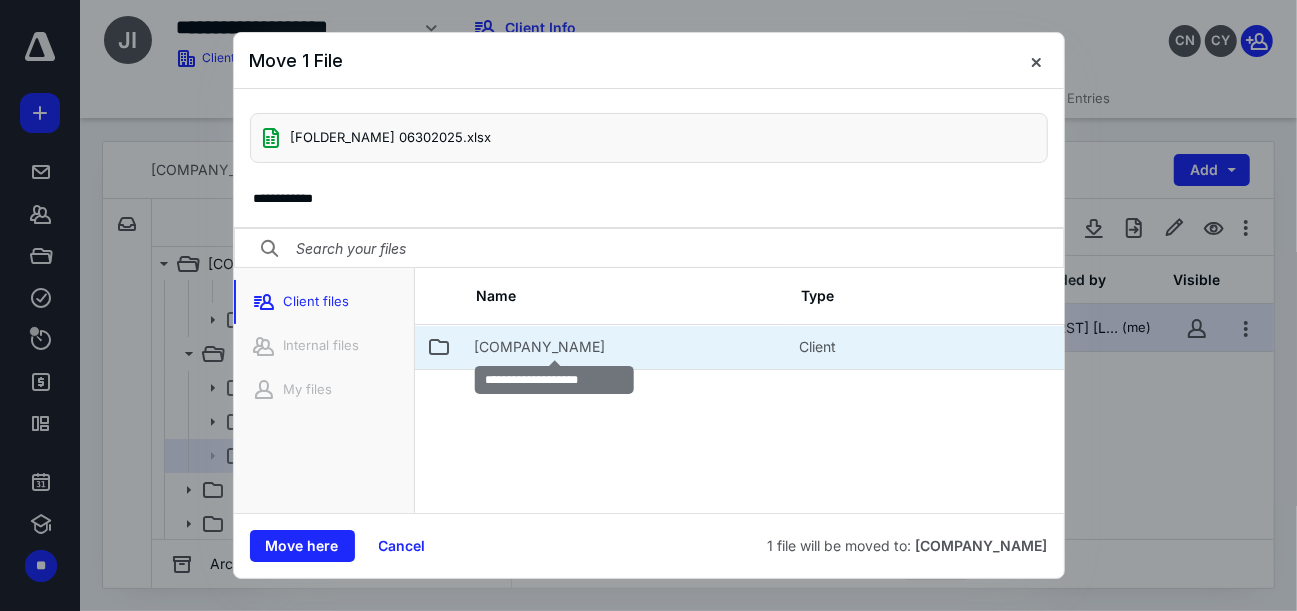 click on "[COMPANY_NAME]" at bounding box center [540, 347] 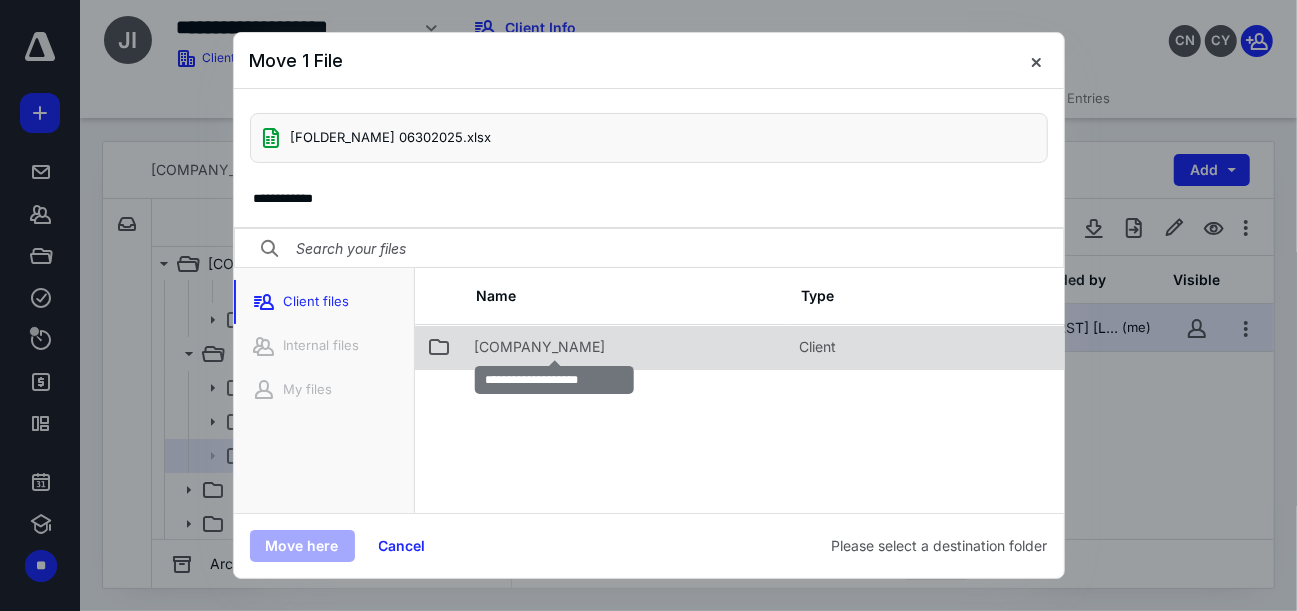 click on "[COMPANY_NAME]" at bounding box center [540, 347] 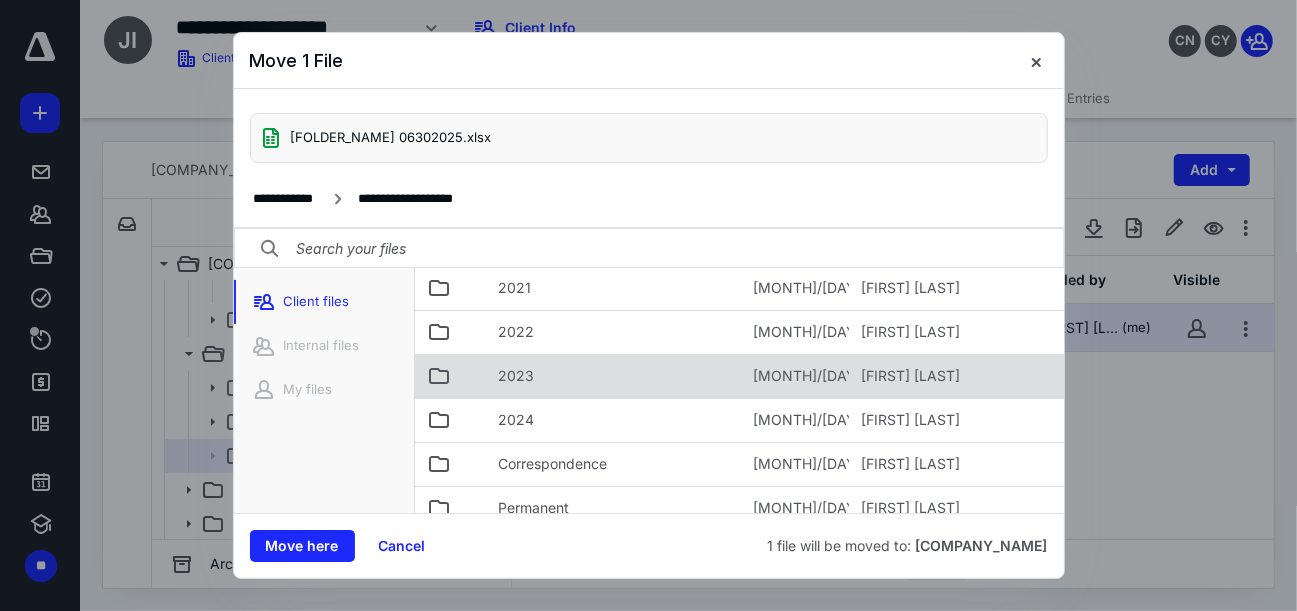 scroll, scrollTop: 89, scrollLeft: 0, axis: vertical 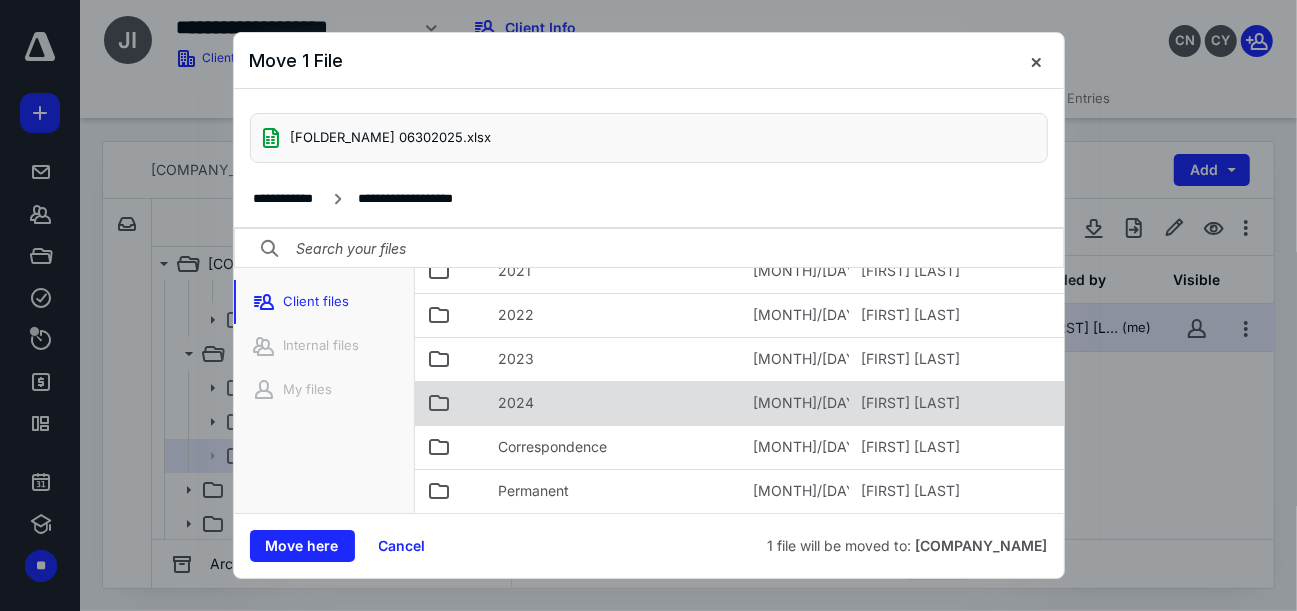 click on "2024" at bounding box center [614, 403] 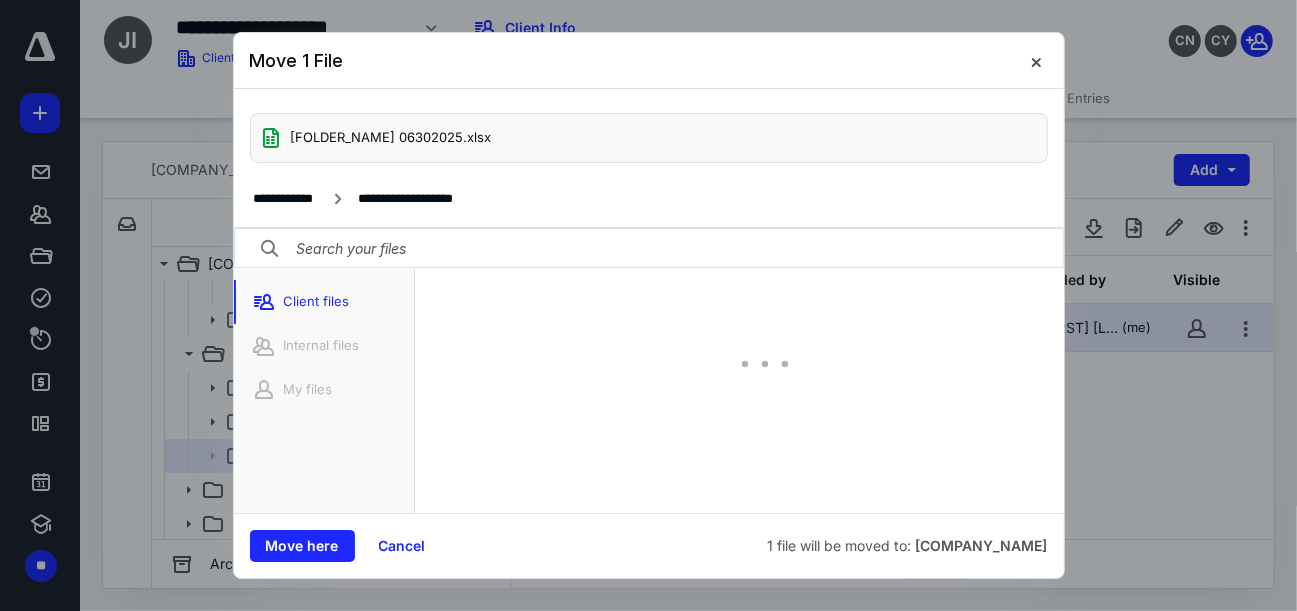 scroll, scrollTop: 56, scrollLeft: 0, axis: vertical 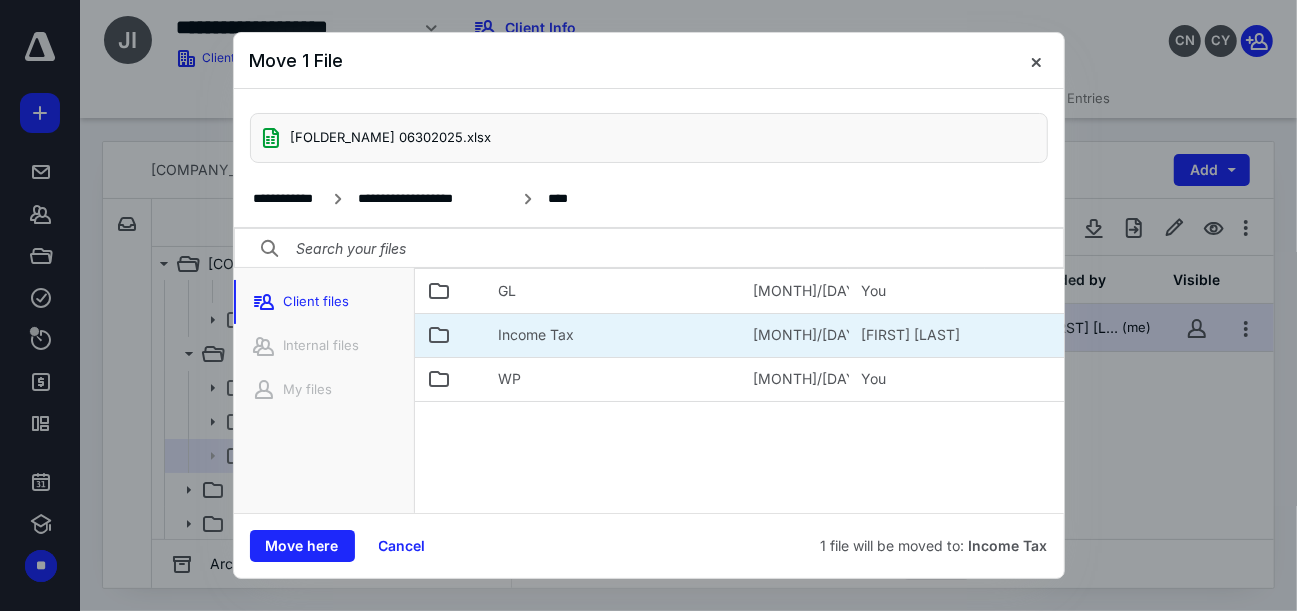 click on "Income Tax" at bounding box center [537, 335] 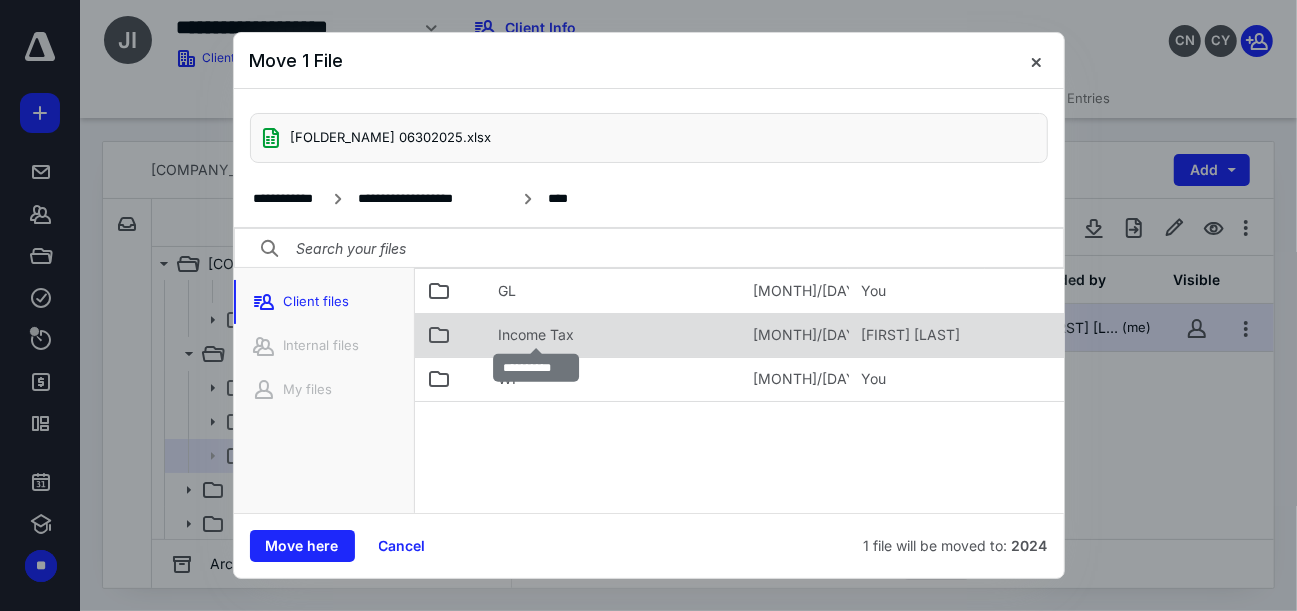 click on "Income Tax" at bounding box center (537, 335) 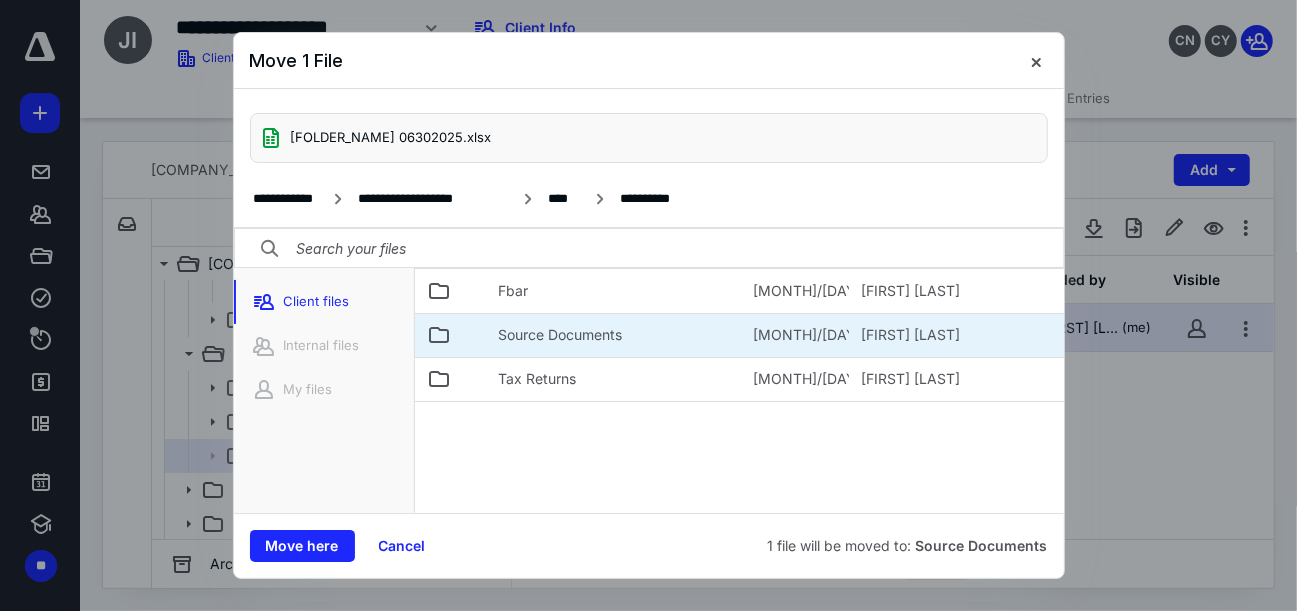 click on "Source Documents" at bounding box center (614, 335) 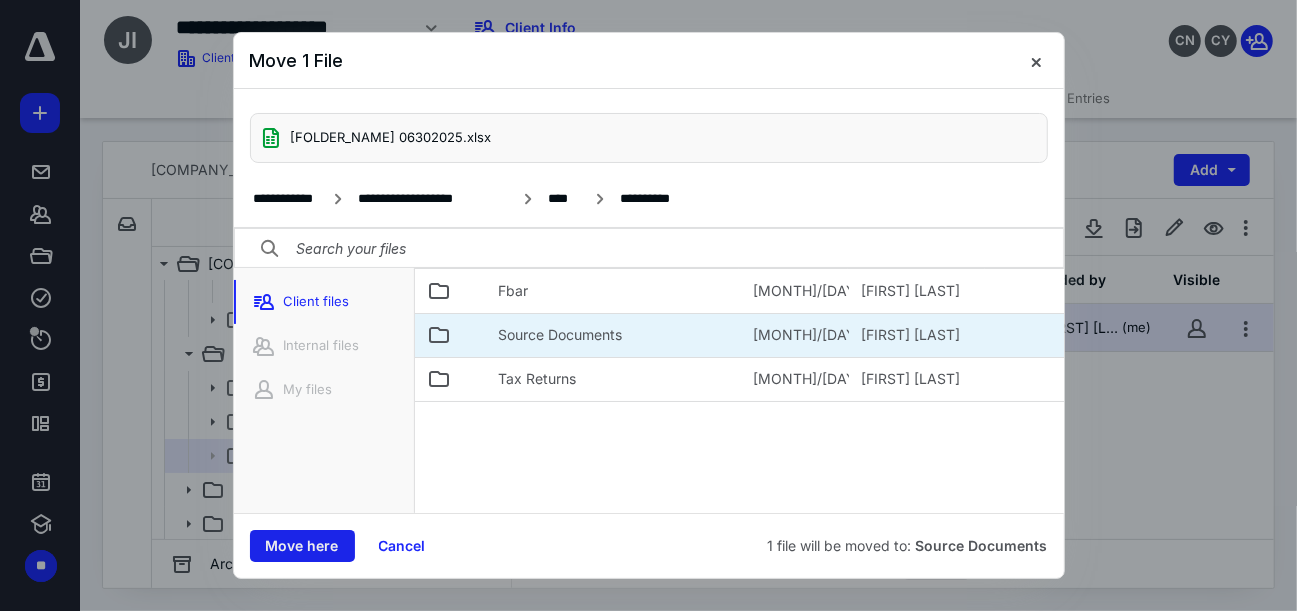 click on "Move here" at bounding box center [302, 546] 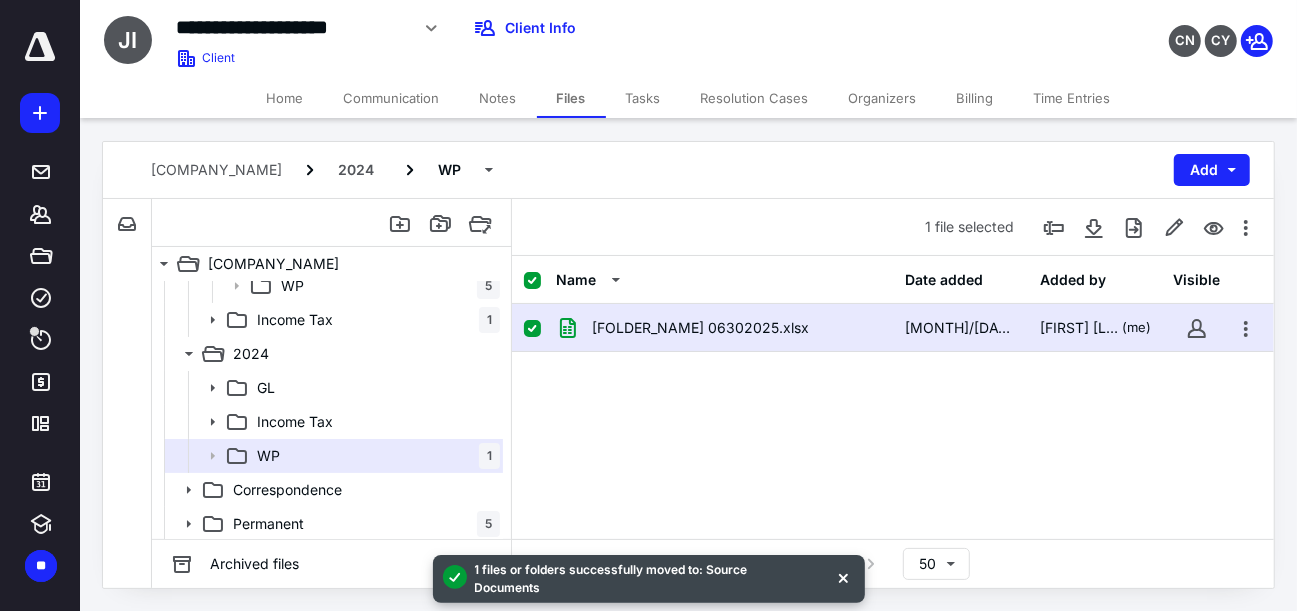 checkbox on "false" 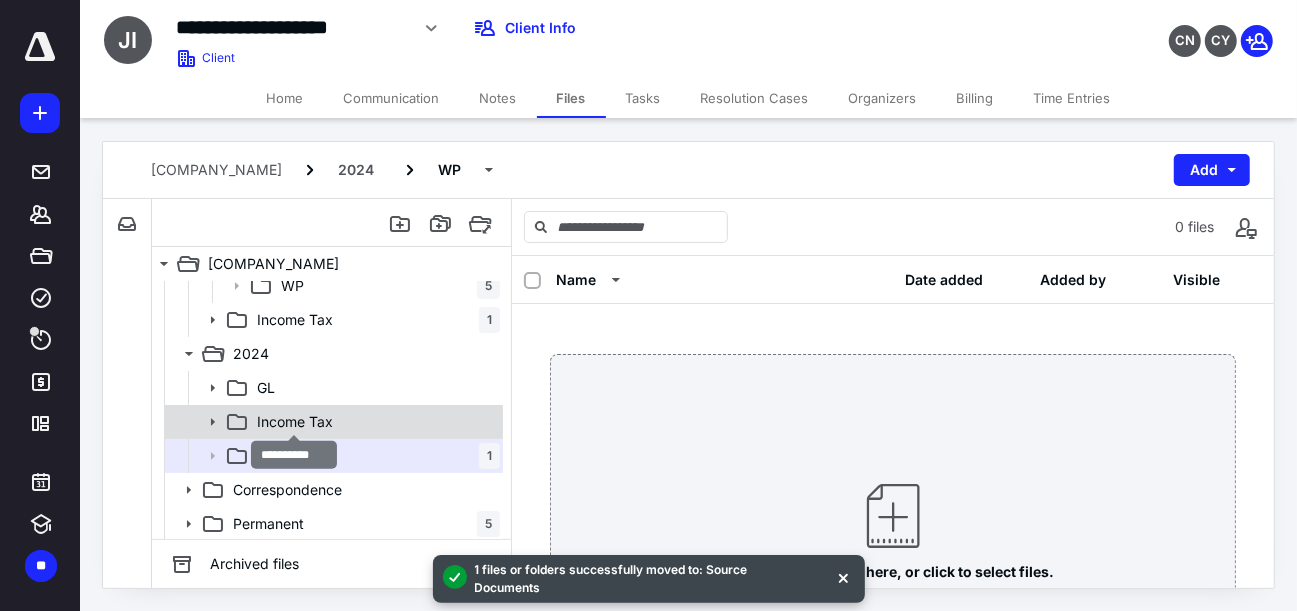 click on "Income Tax" at bounding box center [295, 422] 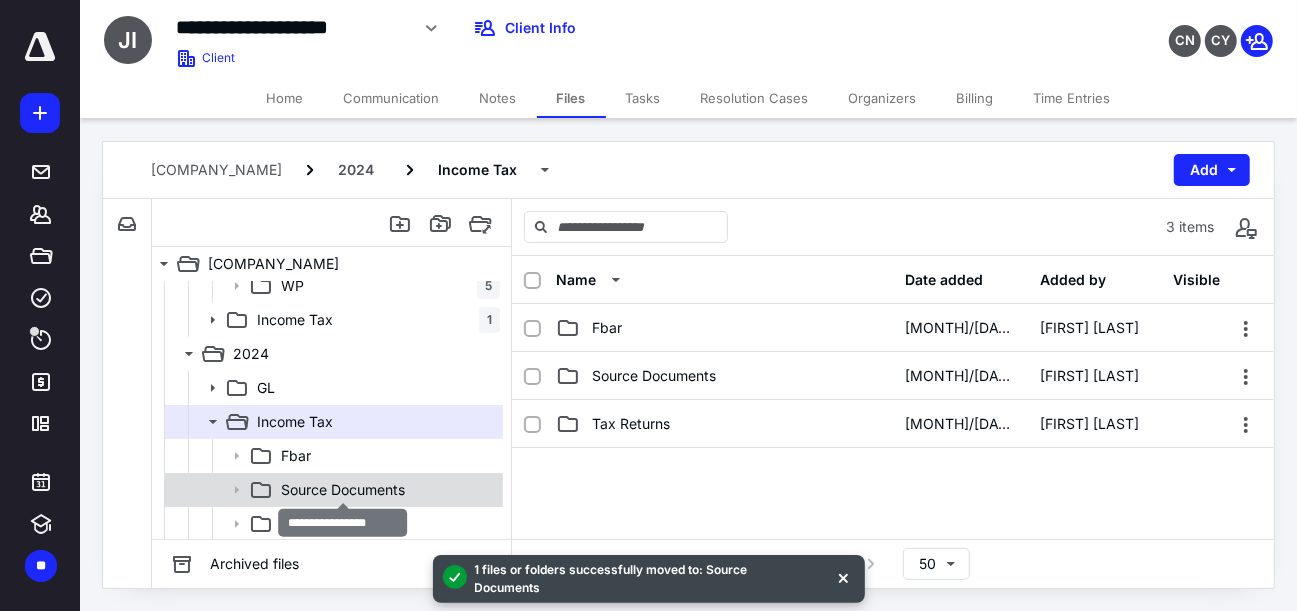 click on "Source Documents" at bounding box center (343, 490) 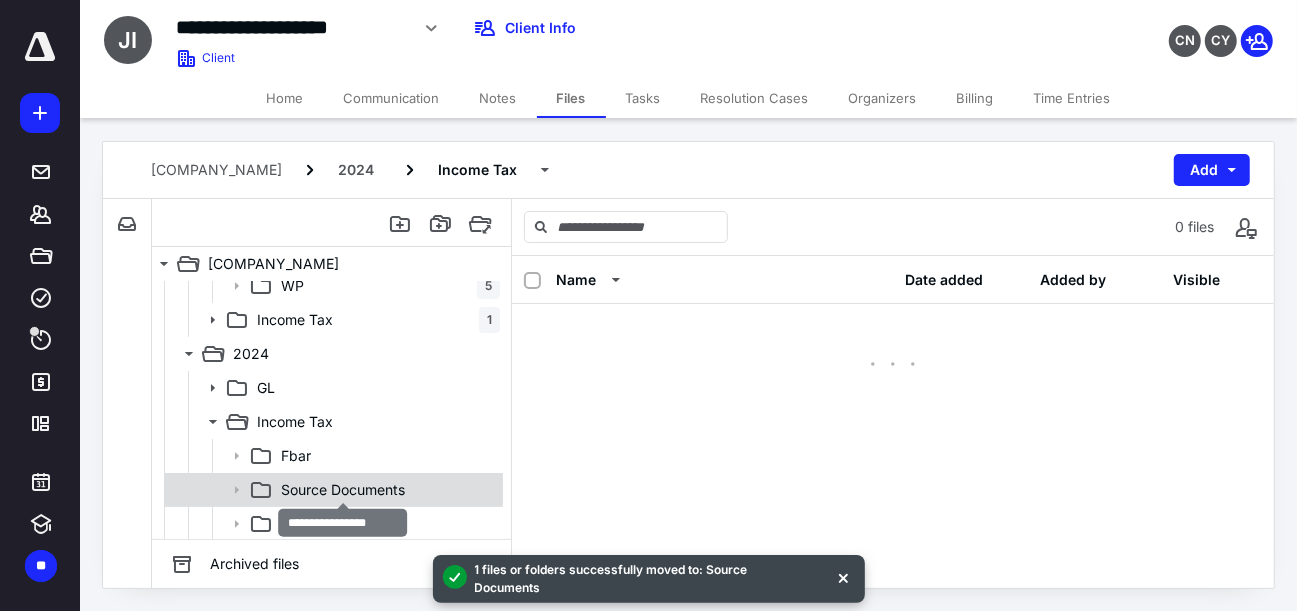 click on "Source Documents" at bounding box center (343, 490) 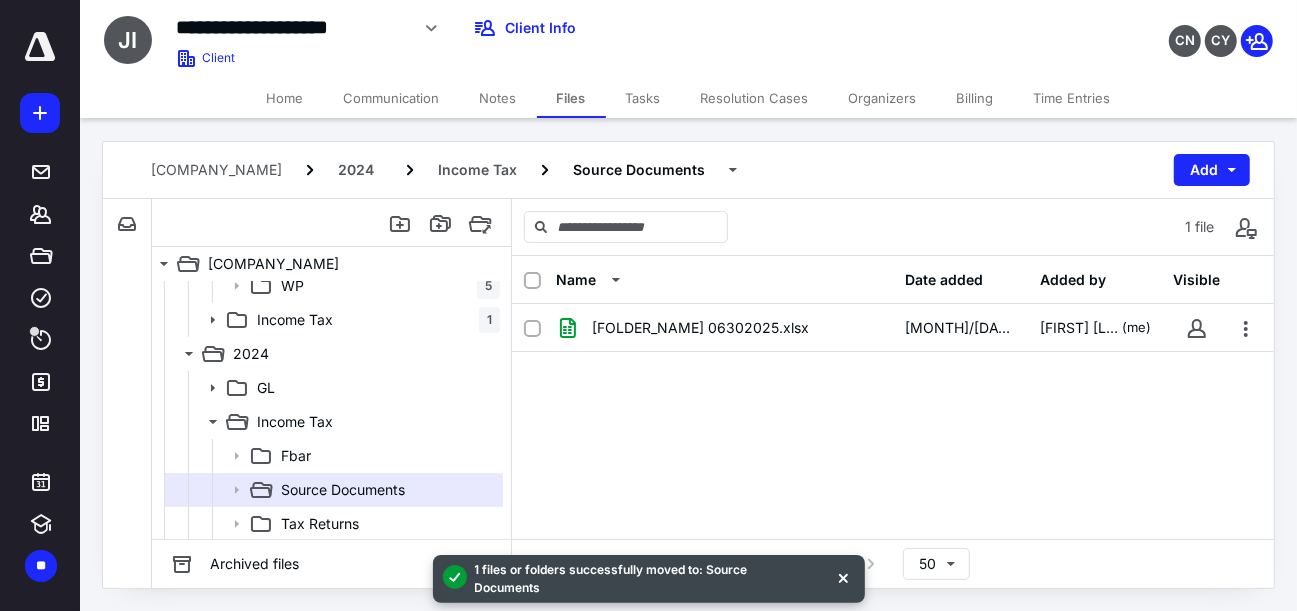 click on "[FOLDER_NAME] 06302025.xlsx [MONTH]/[DAY]/[YEAR] [FIRST] [LAST]  (me)" at bounding box center (893, 454) 